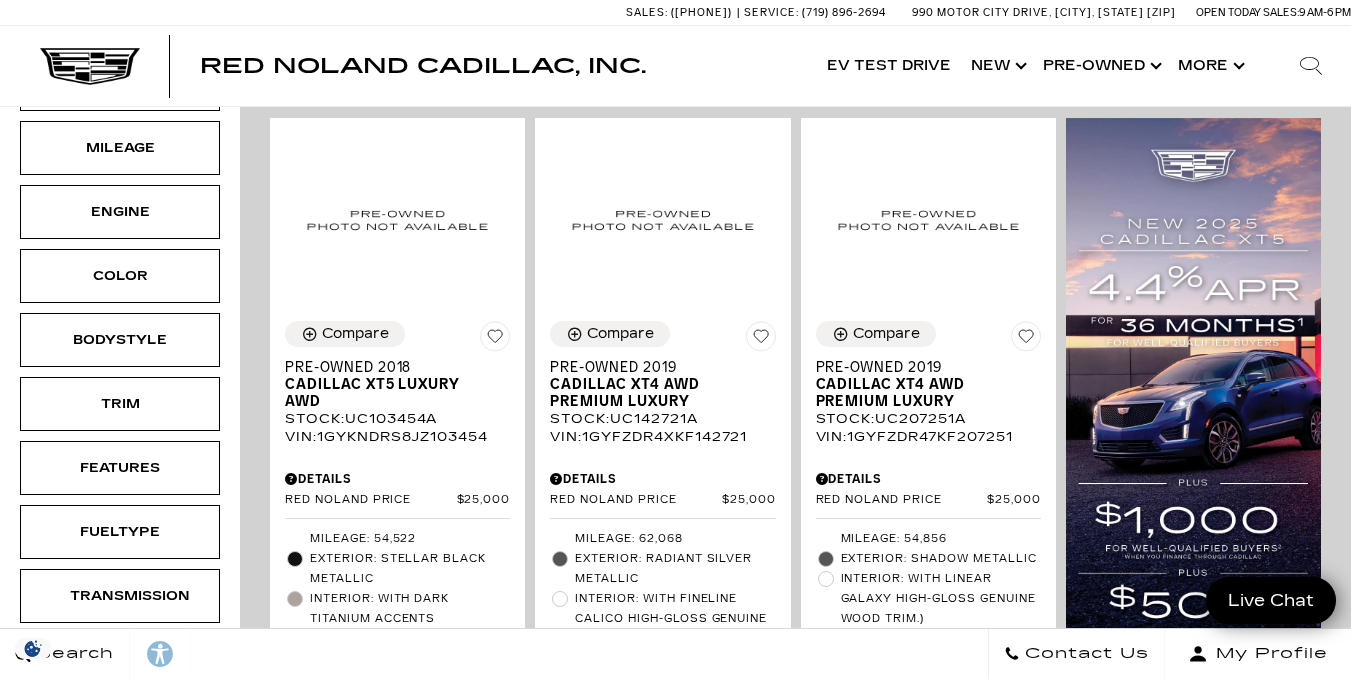 scroll, scrollTop: 372, scrollLeft: 0, axis: vertical 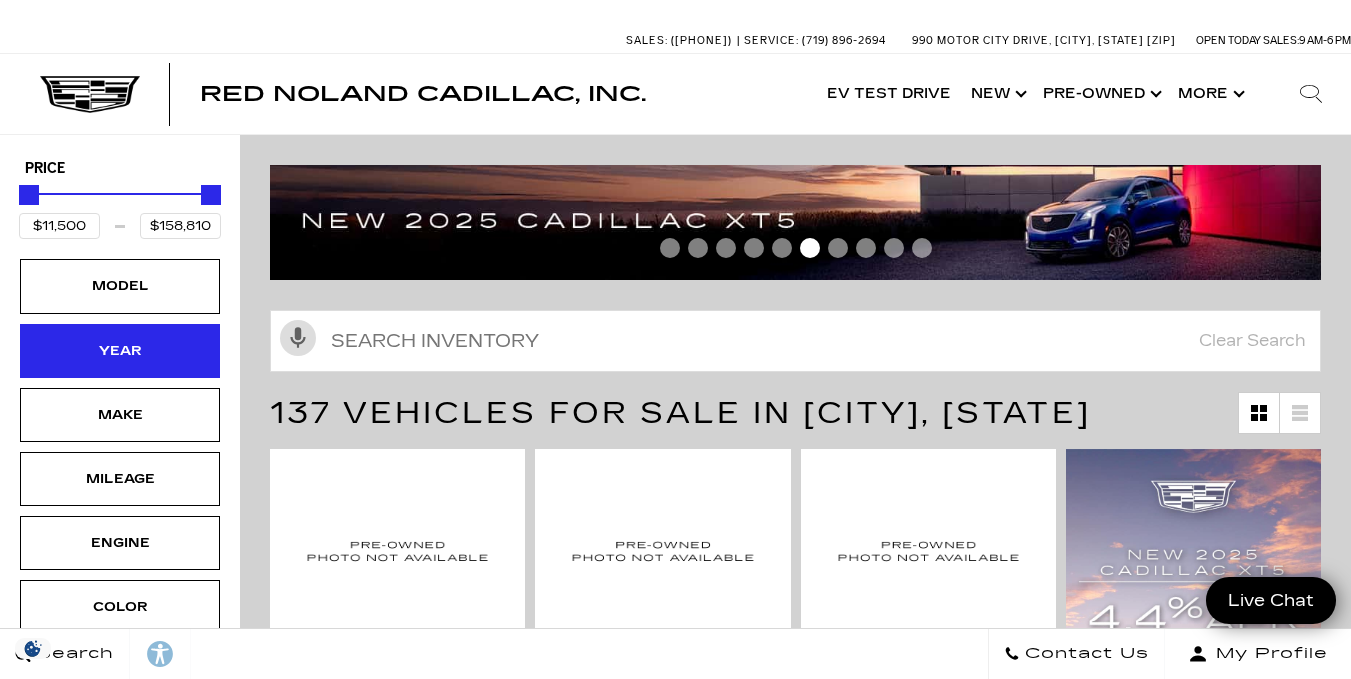 click on "Year" at bounding box center (120, 351) 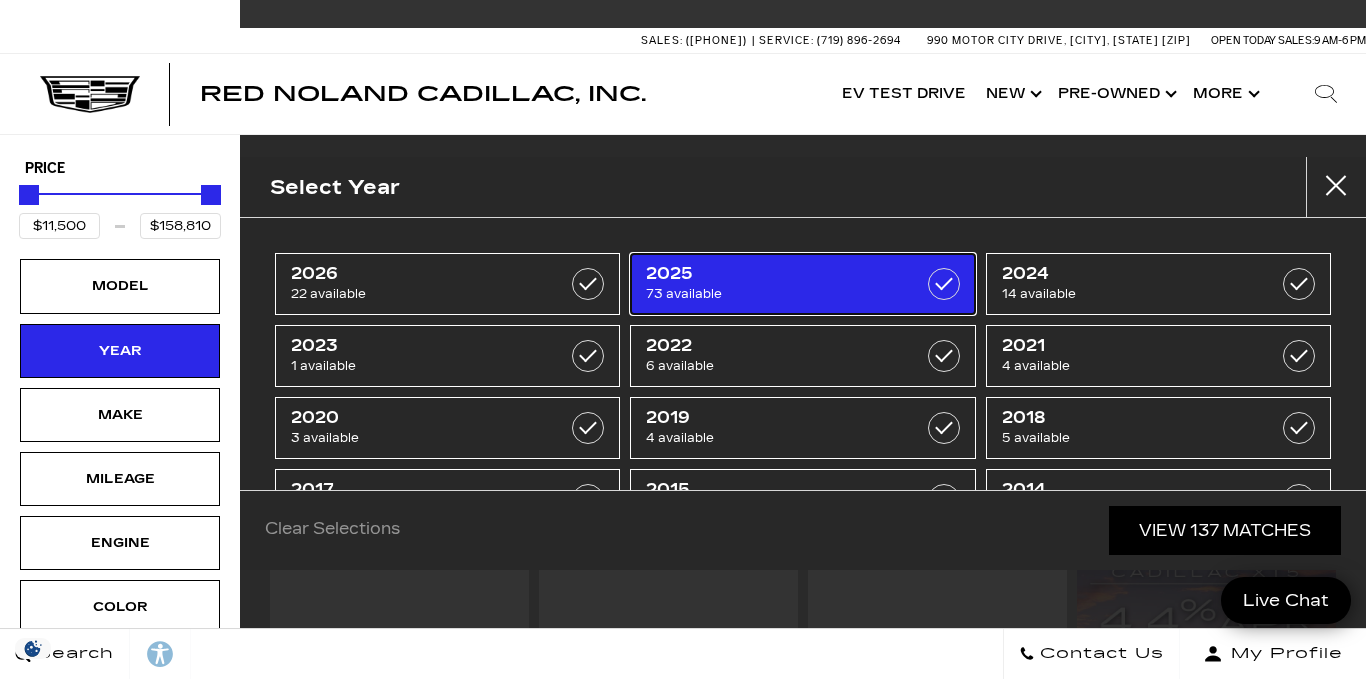 click on "73 available" at bounding box center (779, 294) 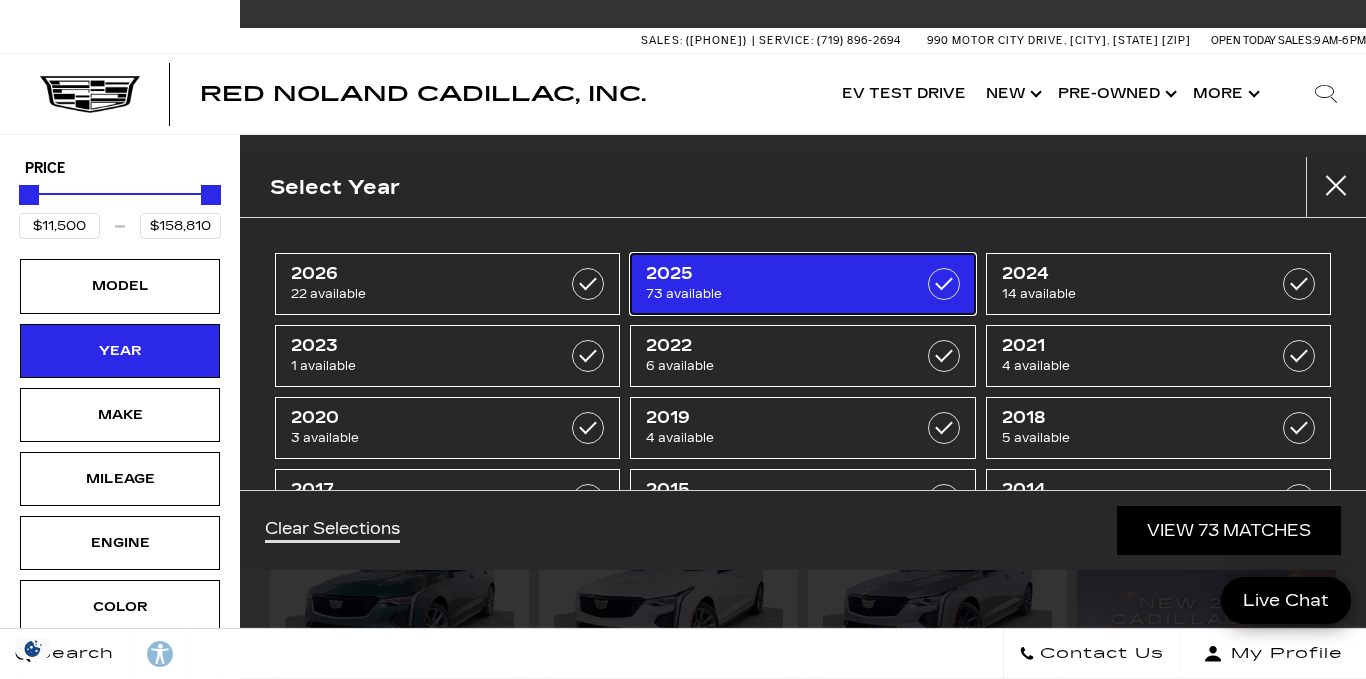type on "$49,360" 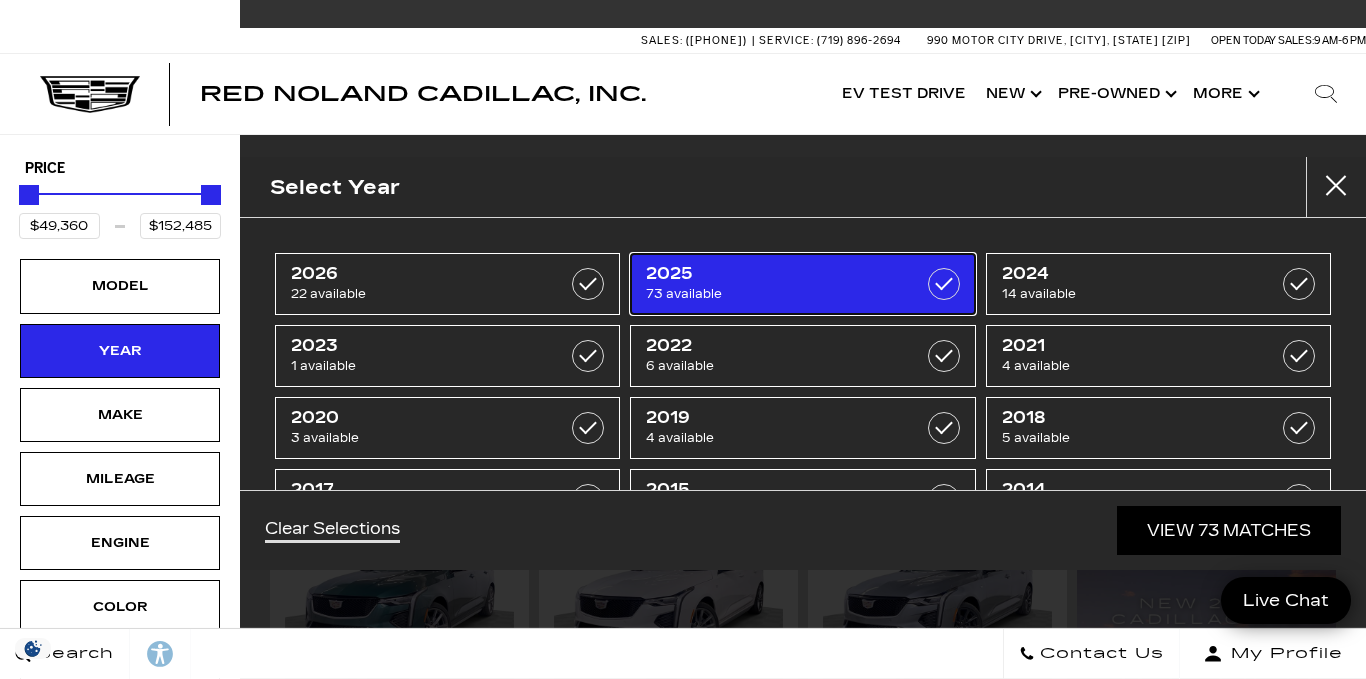 checkbox on "true" 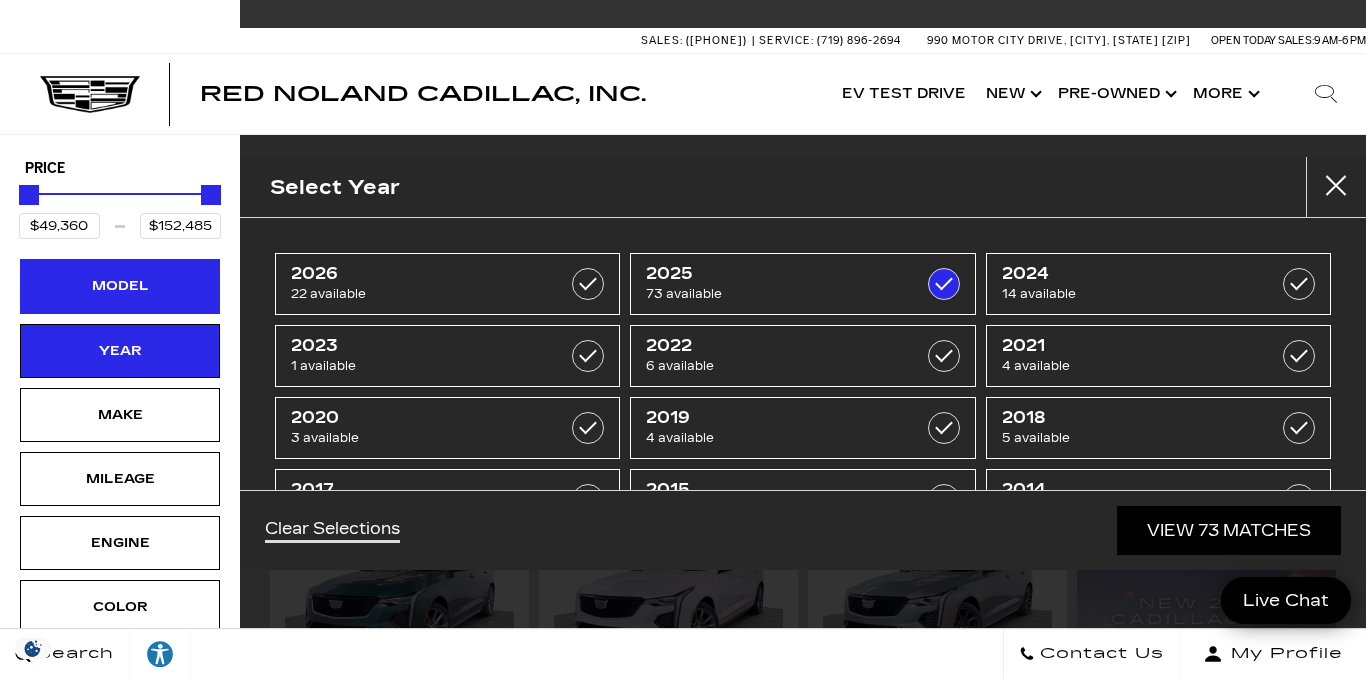 click on "Model" at bounding box center (120, 286) 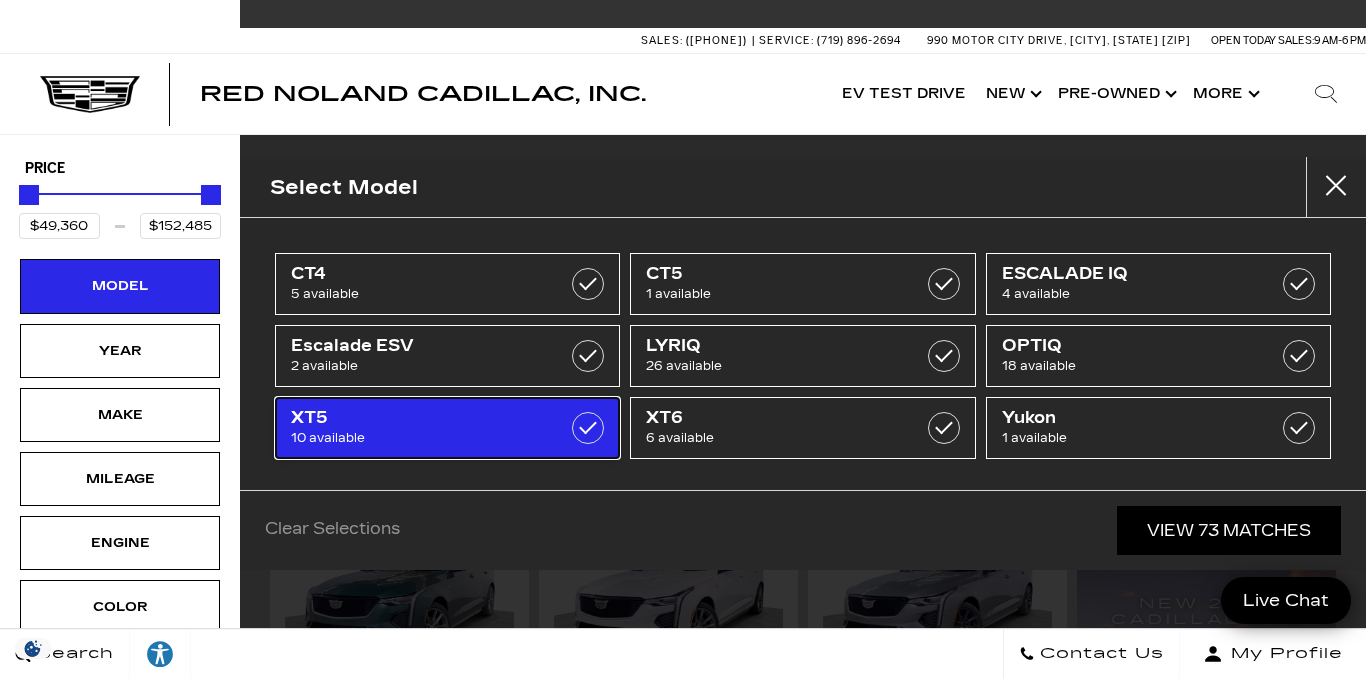 click on "10   available" at bounding box center [424, 438] 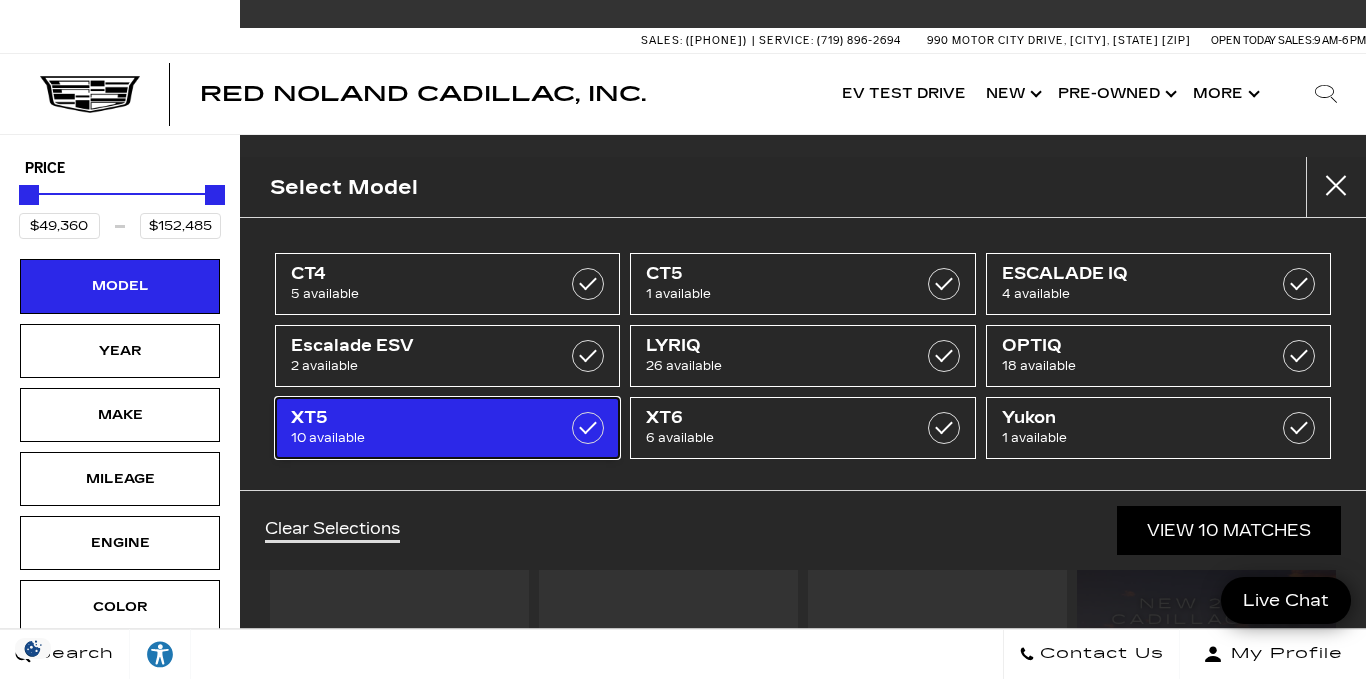 type on "$56,209" 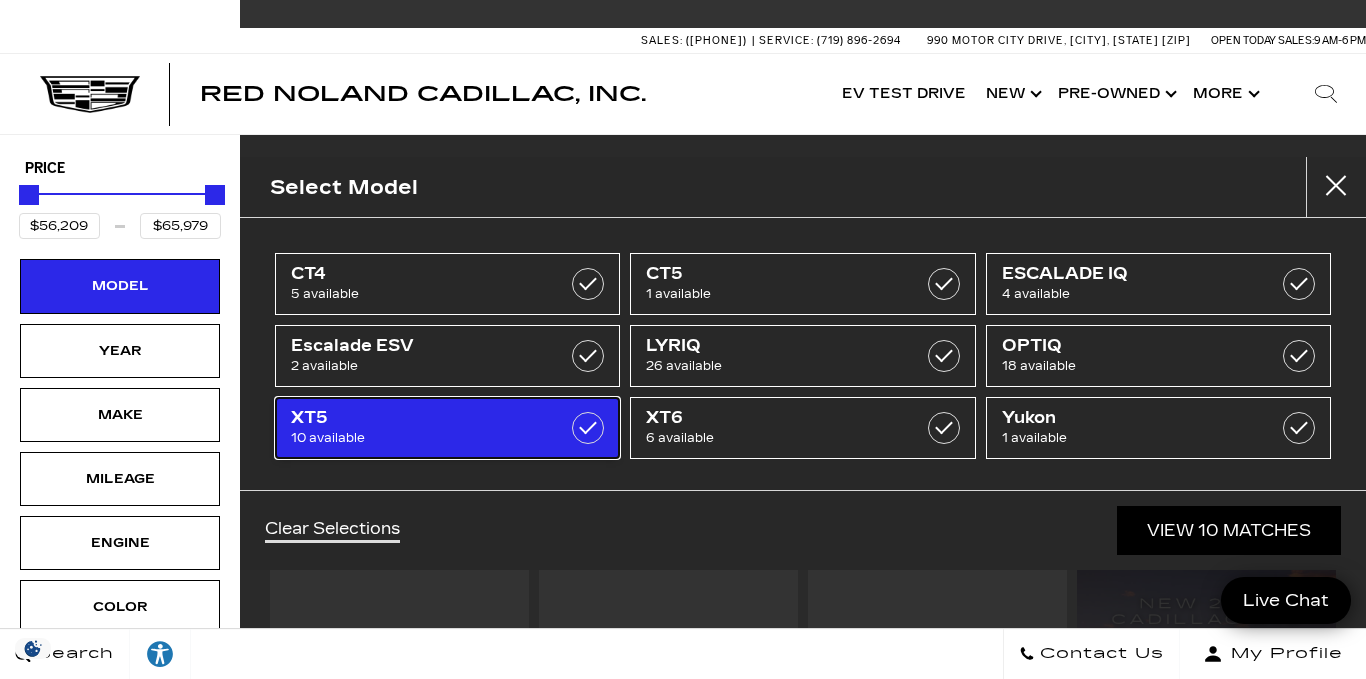 click on "XT5" at bounding box center (424, 418) 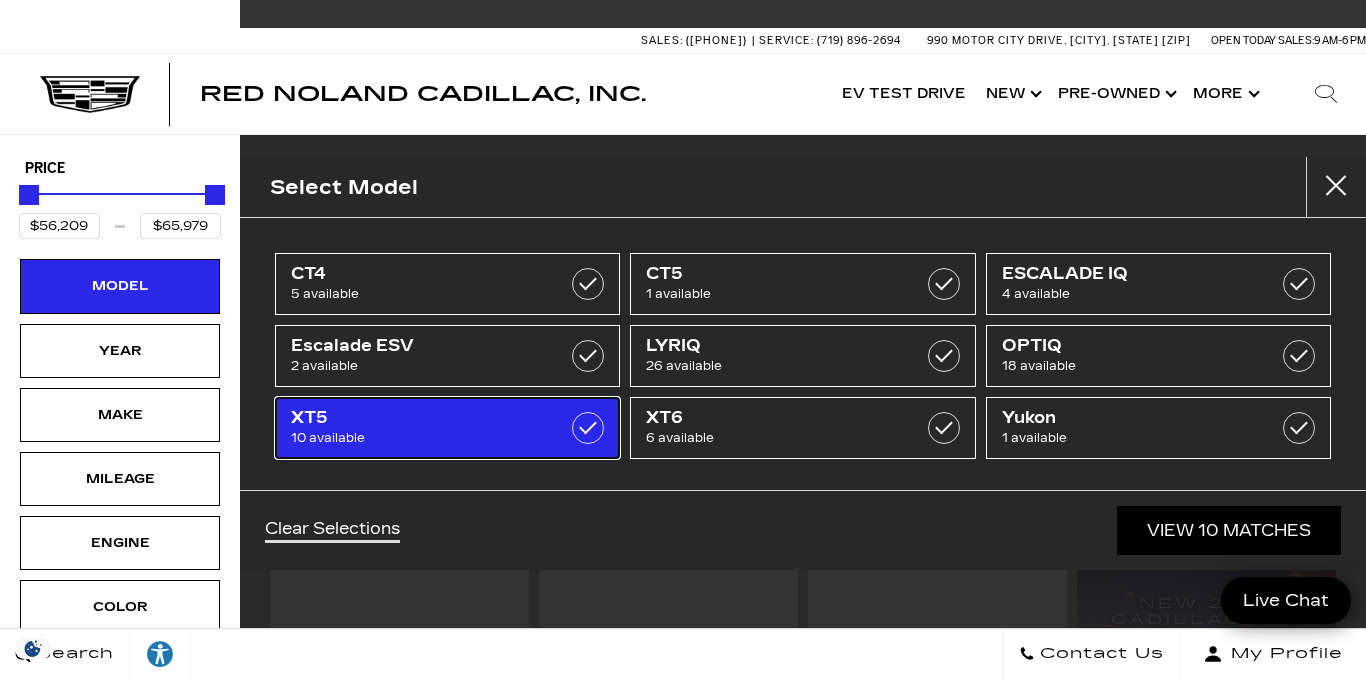 type on "$49,360" 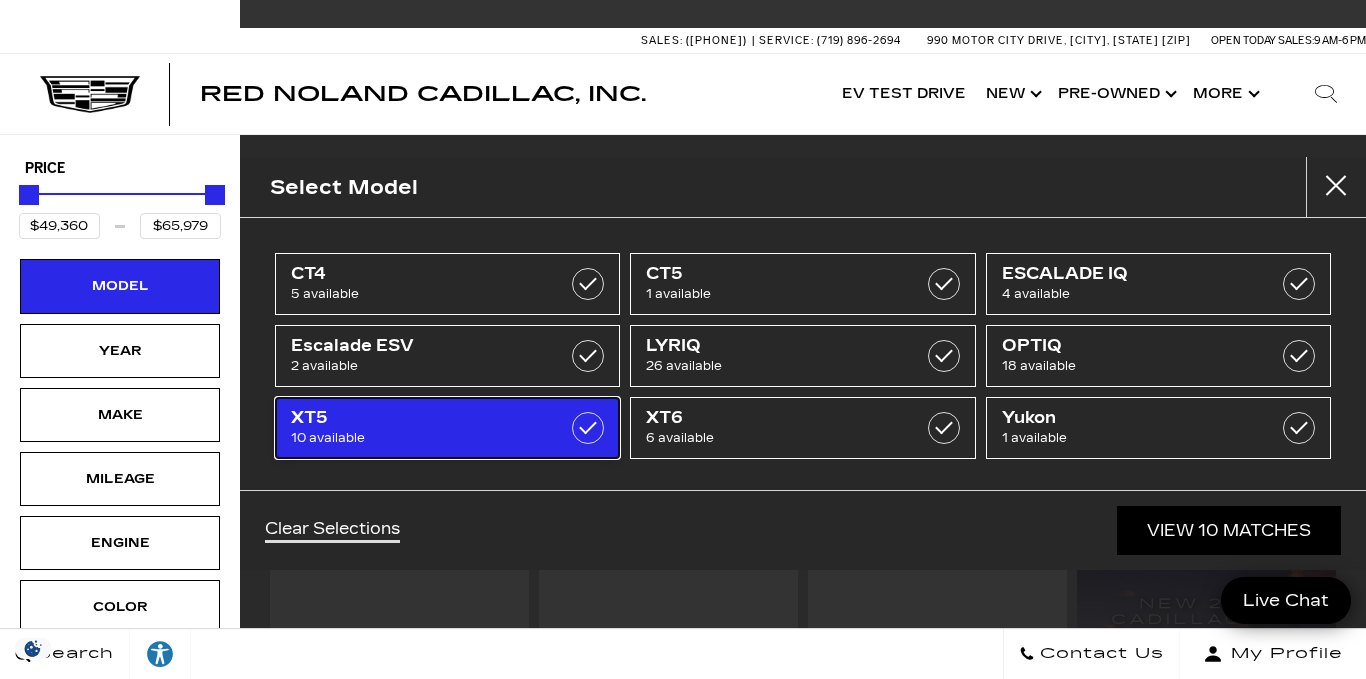 type on "$152,485" 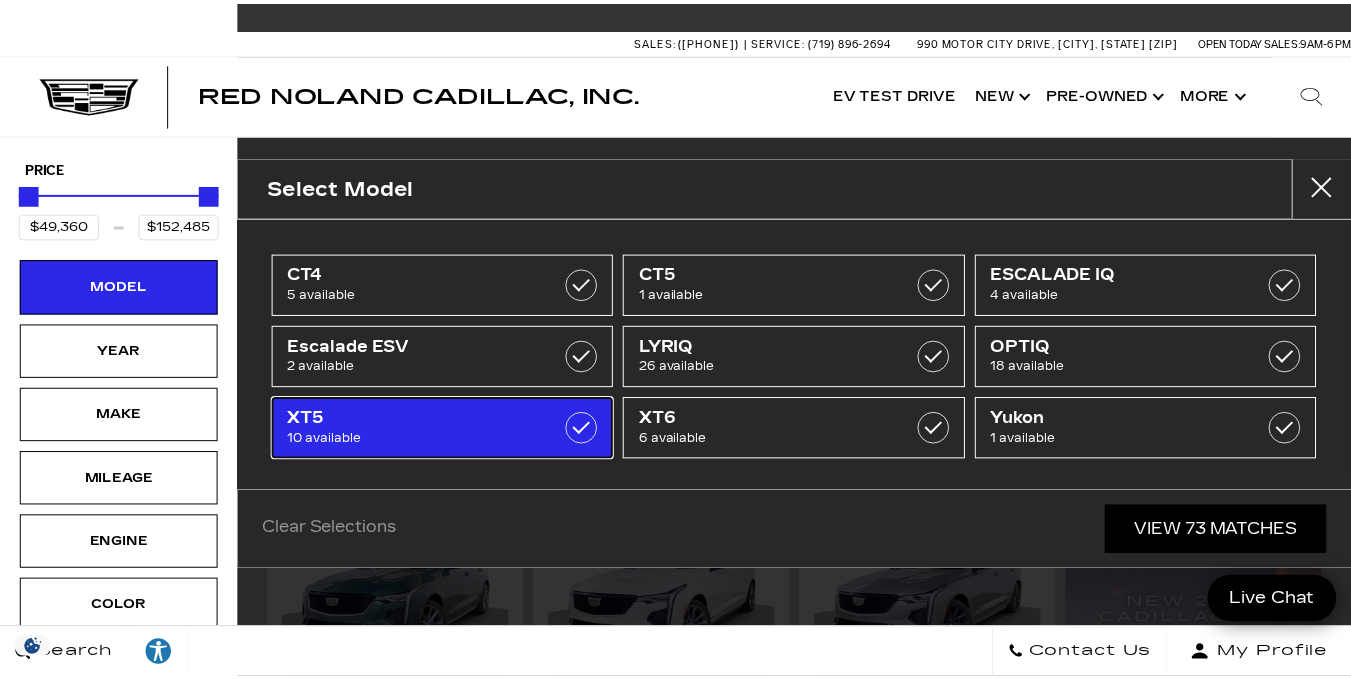 scroll, scrollTop: 4, scrollLeft: 0, axis: vertical 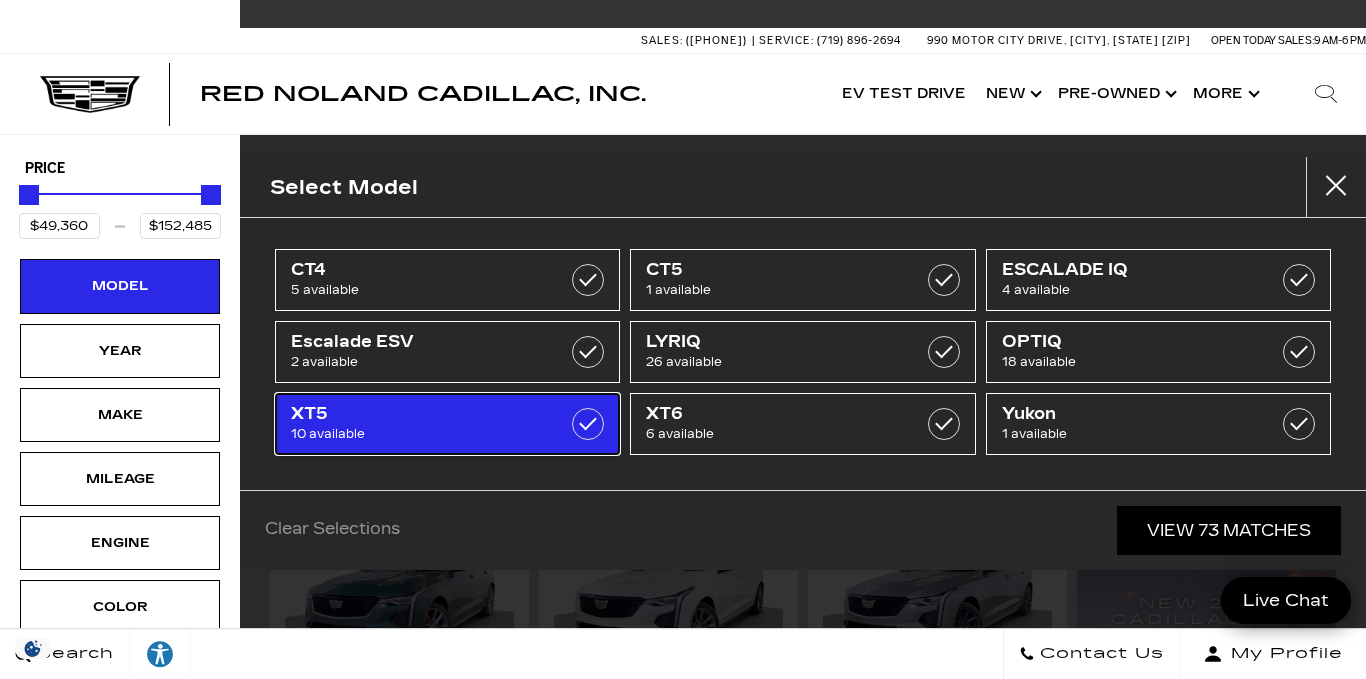 click at bounding box center [588, 424] 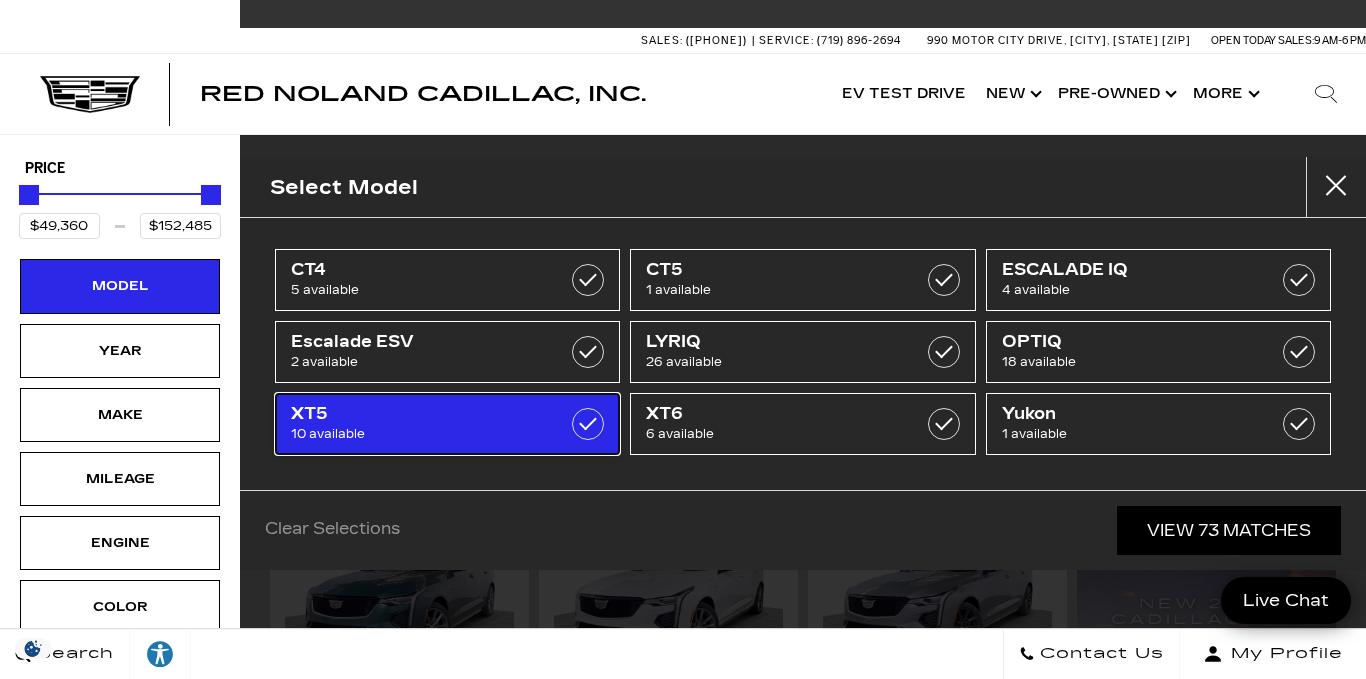 click at bounding box center [588, 424] 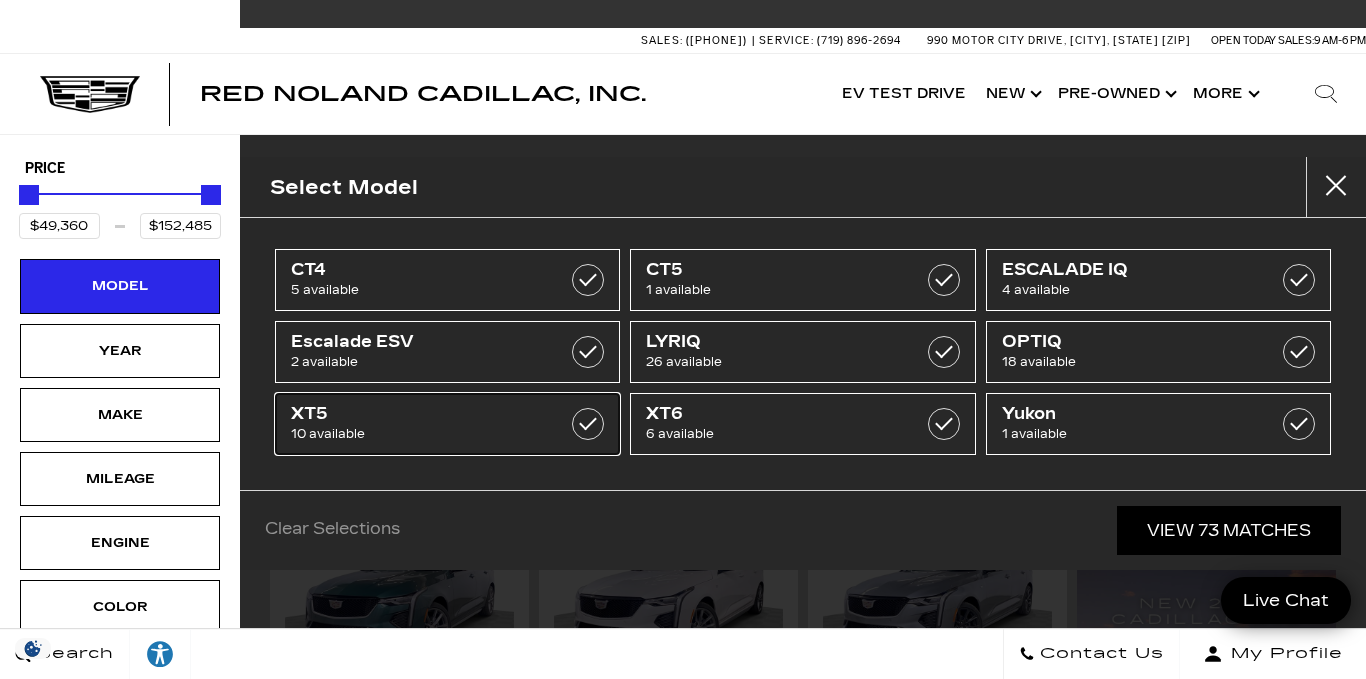 type on "$49,360" 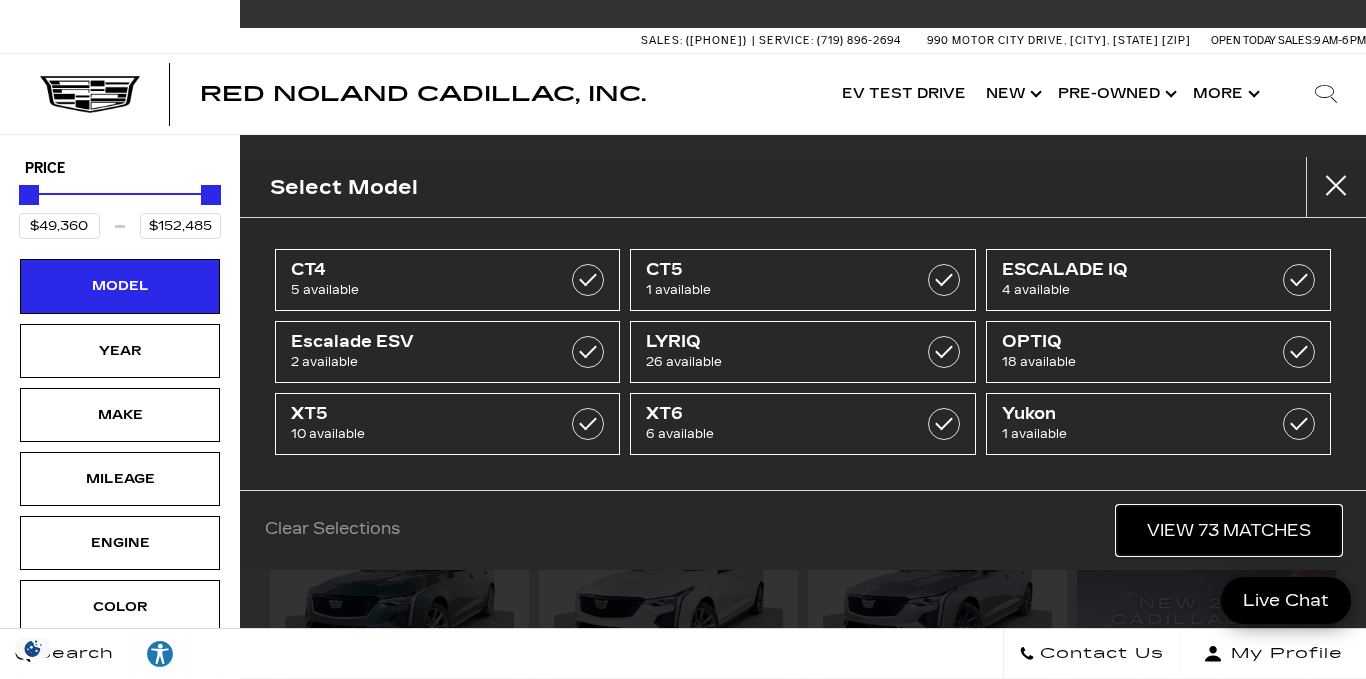 click on "View 73 Matches" at bounding box center (1229, 530) 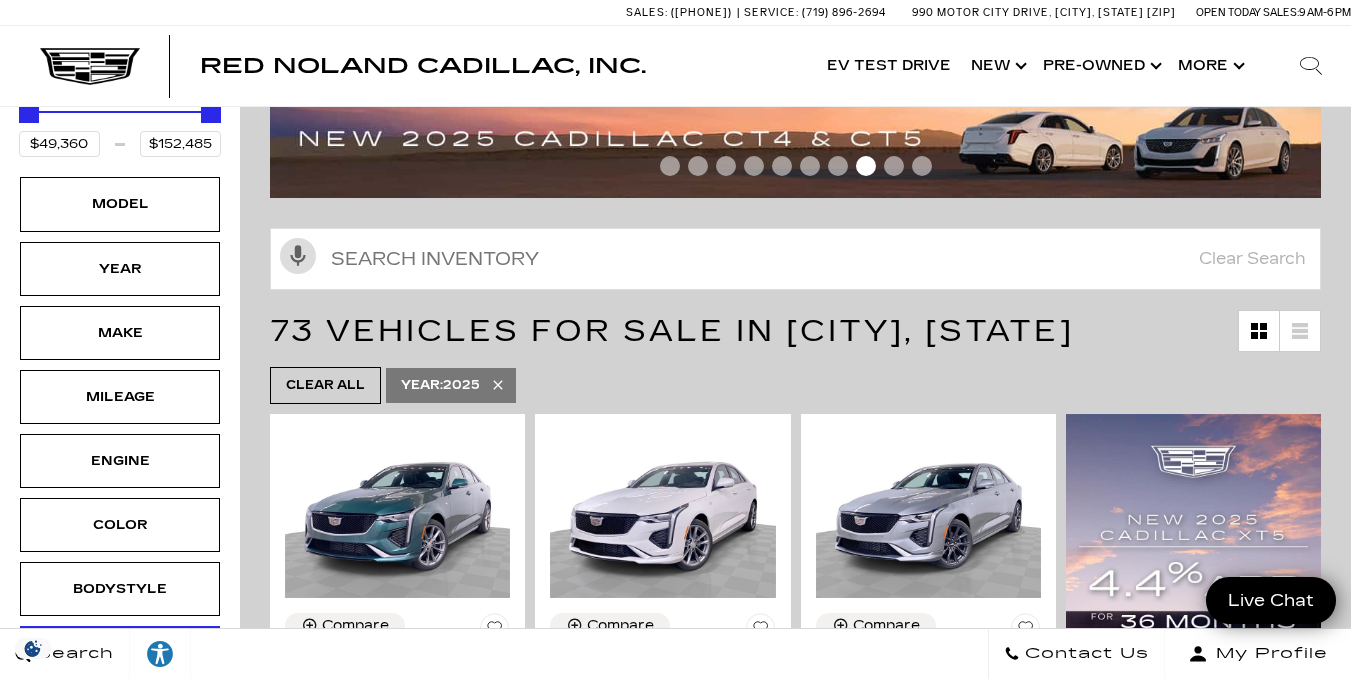 scroll, scrollTop: 0, scrollLeft: 0, axis: both 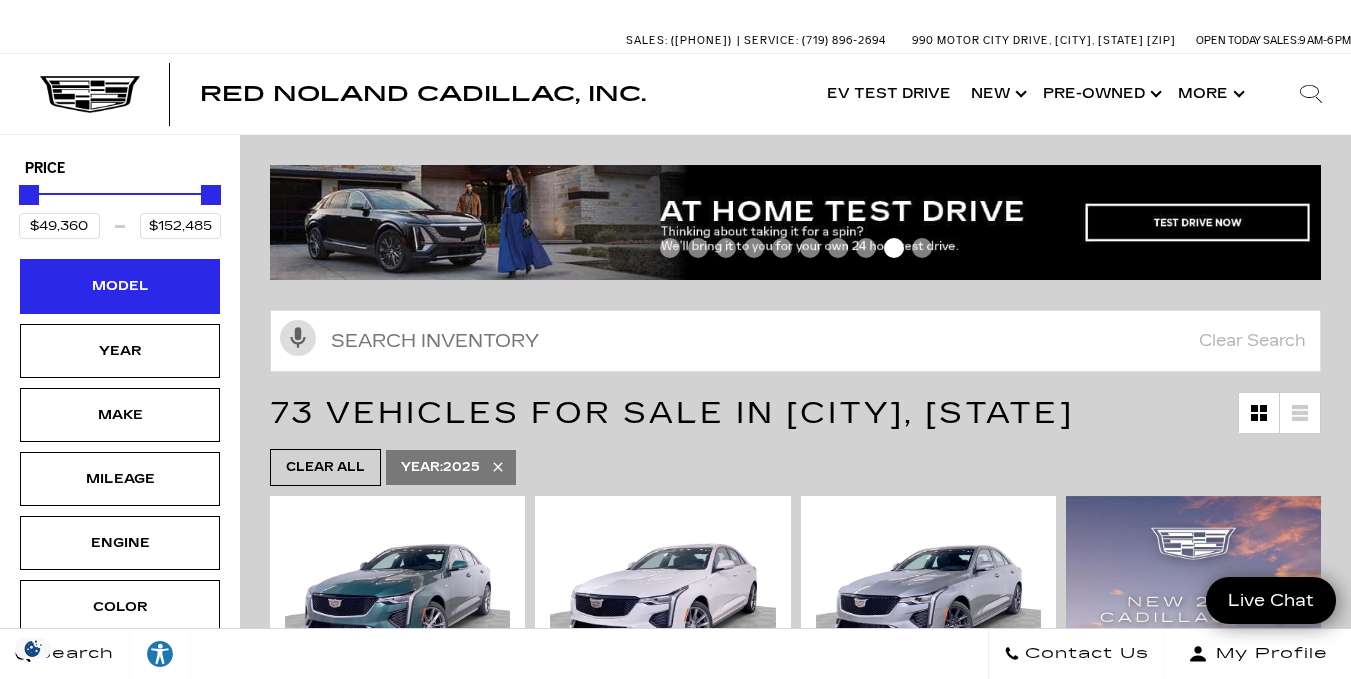 click on "Model" at bounding box center [120, 286] 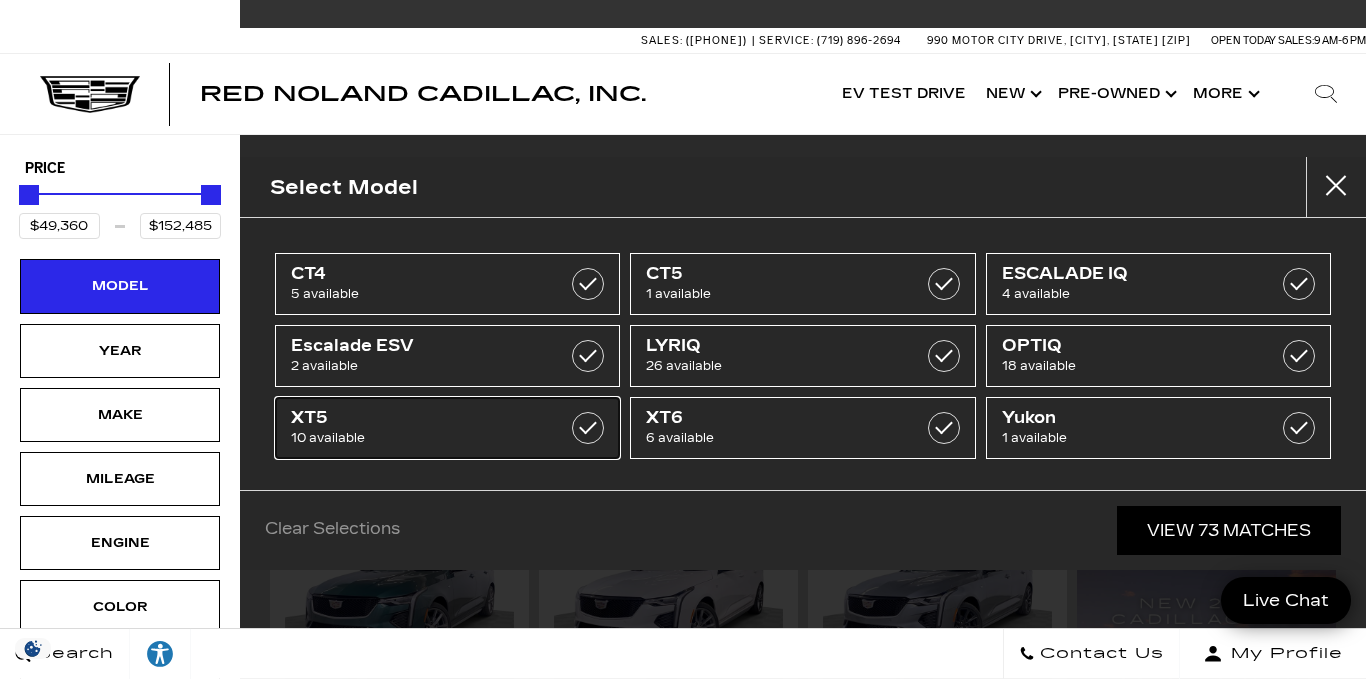 drag, startPoint x: 380, startPoint y: 421, endPoint x: 1024, endPoint y: 599, distance: 668.14667 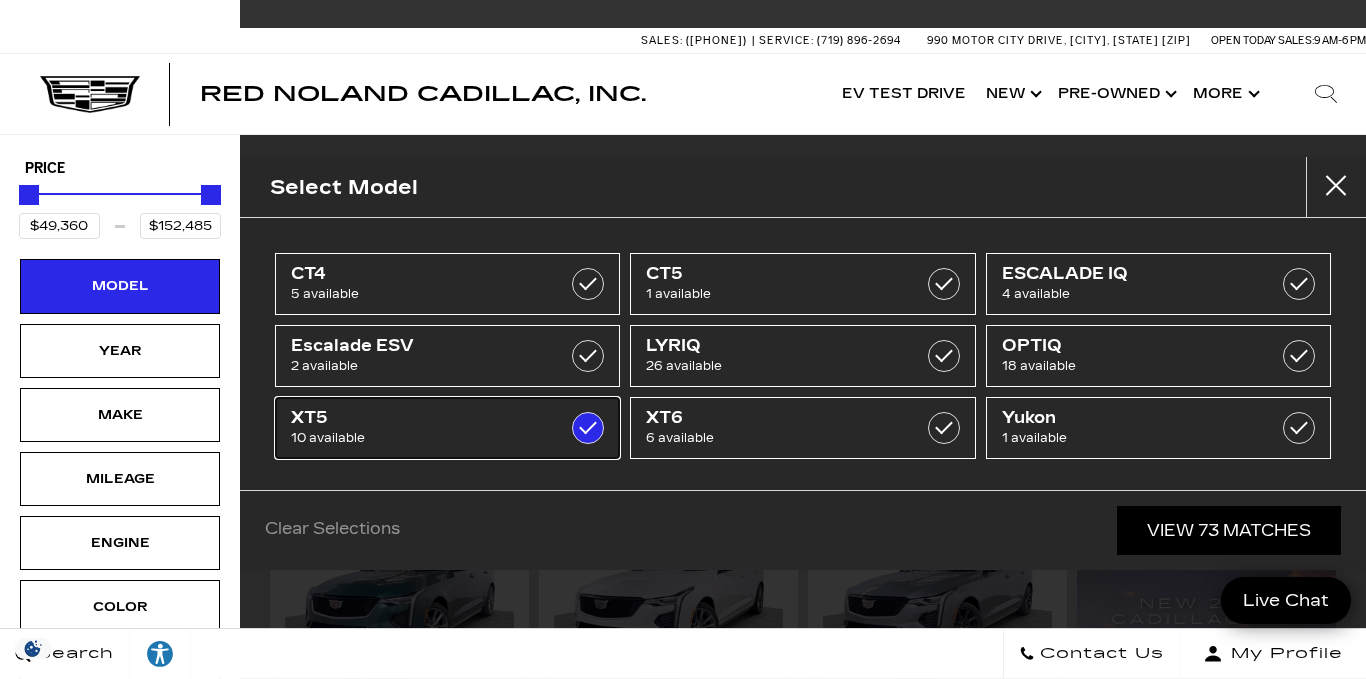 type on "$56,209" 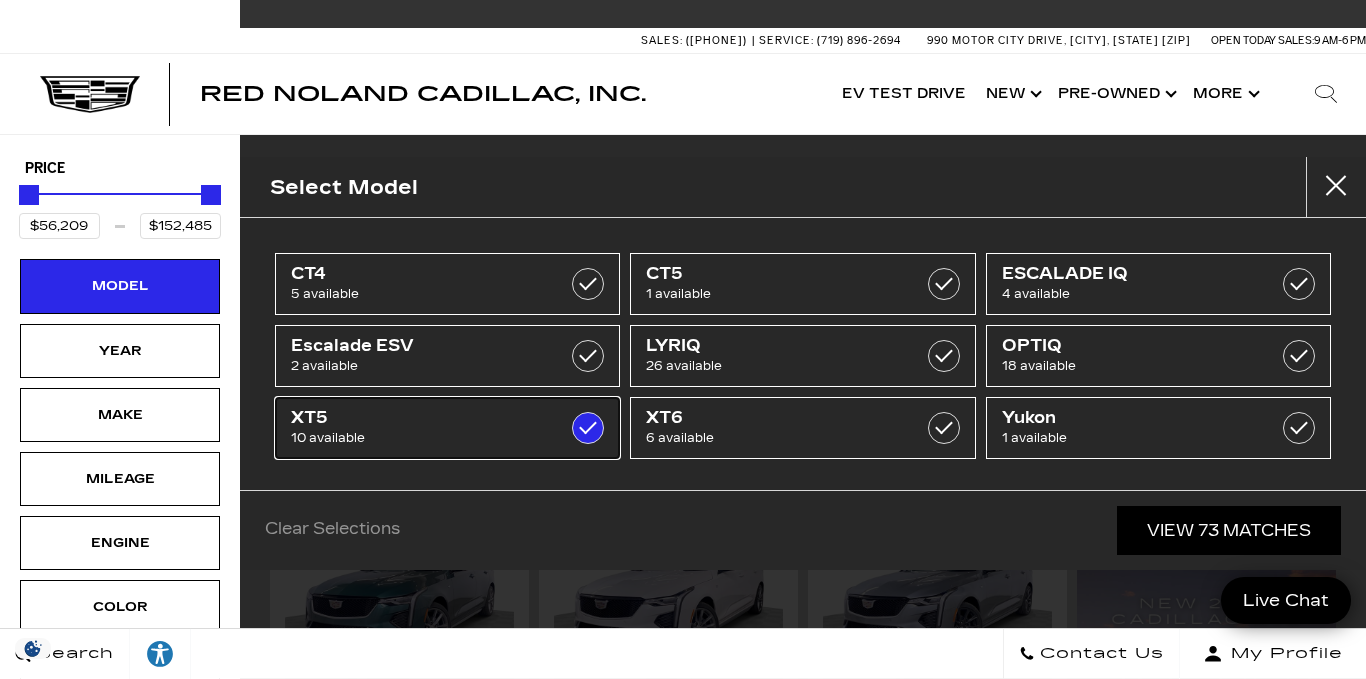 type on "$65,979" 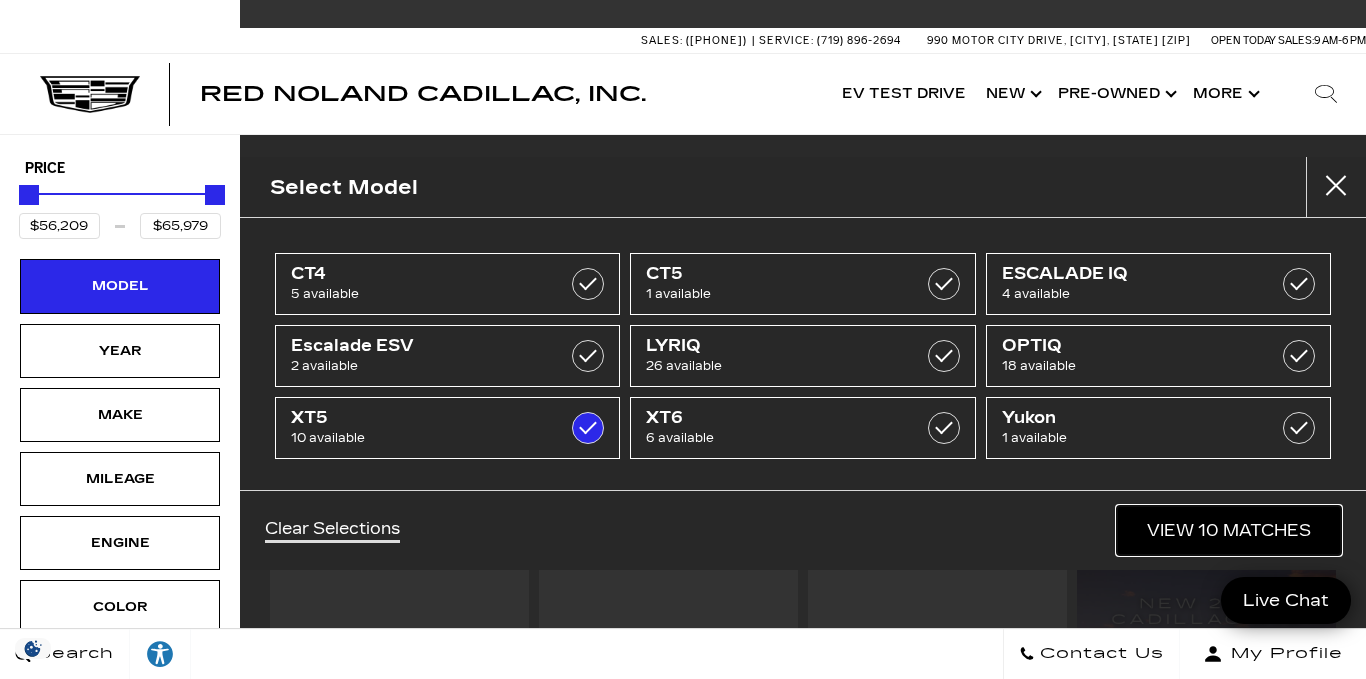 click on "View   10   Matches" at bounding box center (1229, 530) 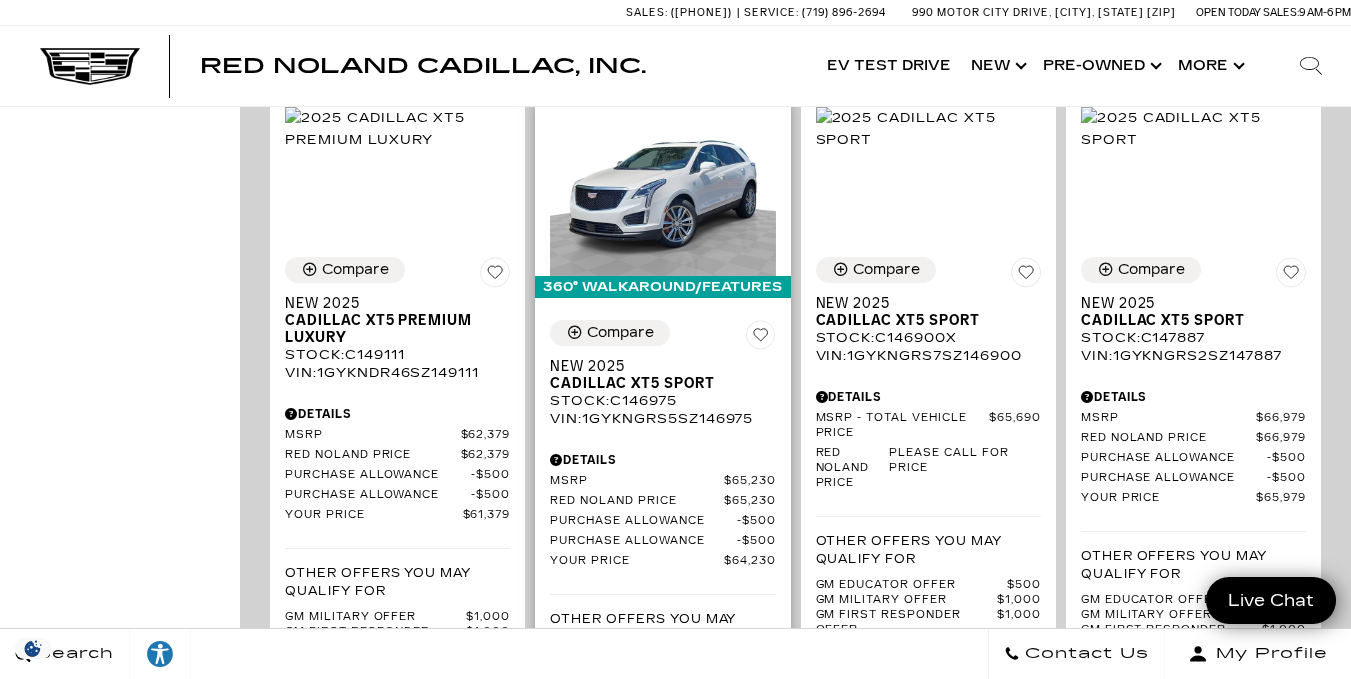 scroll, scrollTop: 2381, scrollLeft: 0, axis: vertical 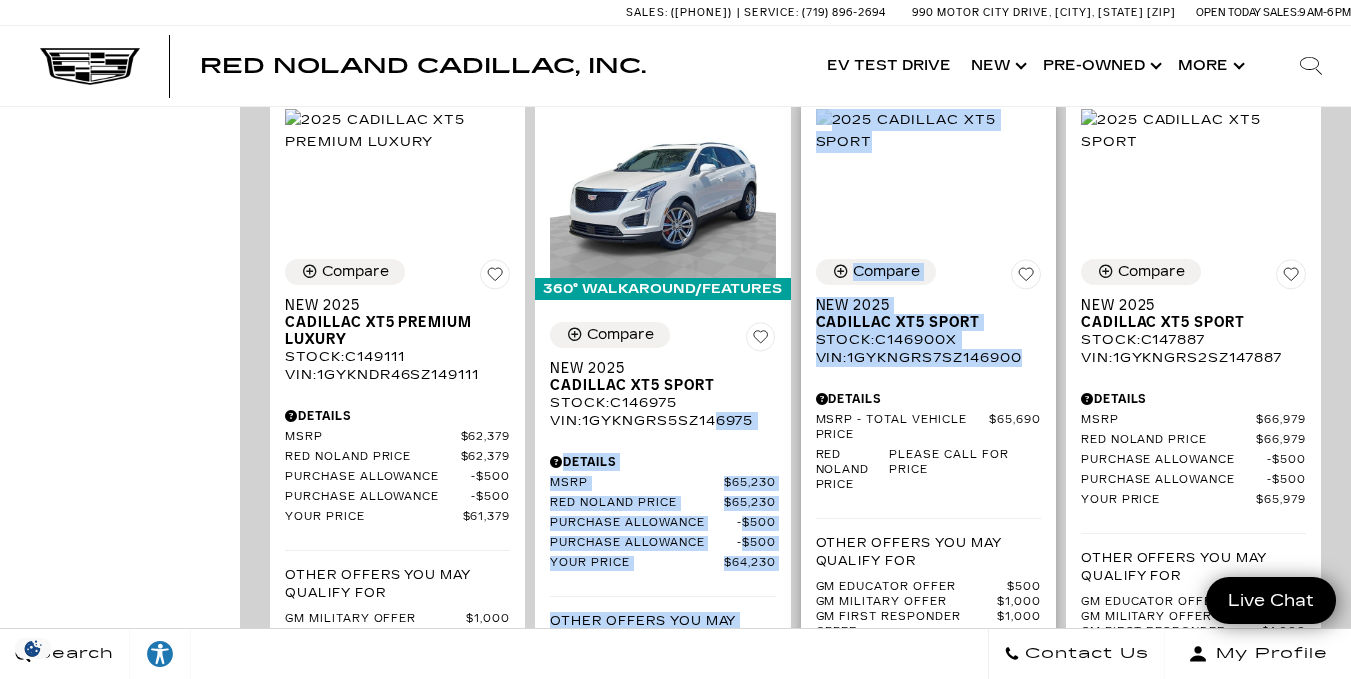 drag, startPoint x: 724, startPoint y: 437, endPoint x: 972, endPoint y: 392, distance: 252.04959 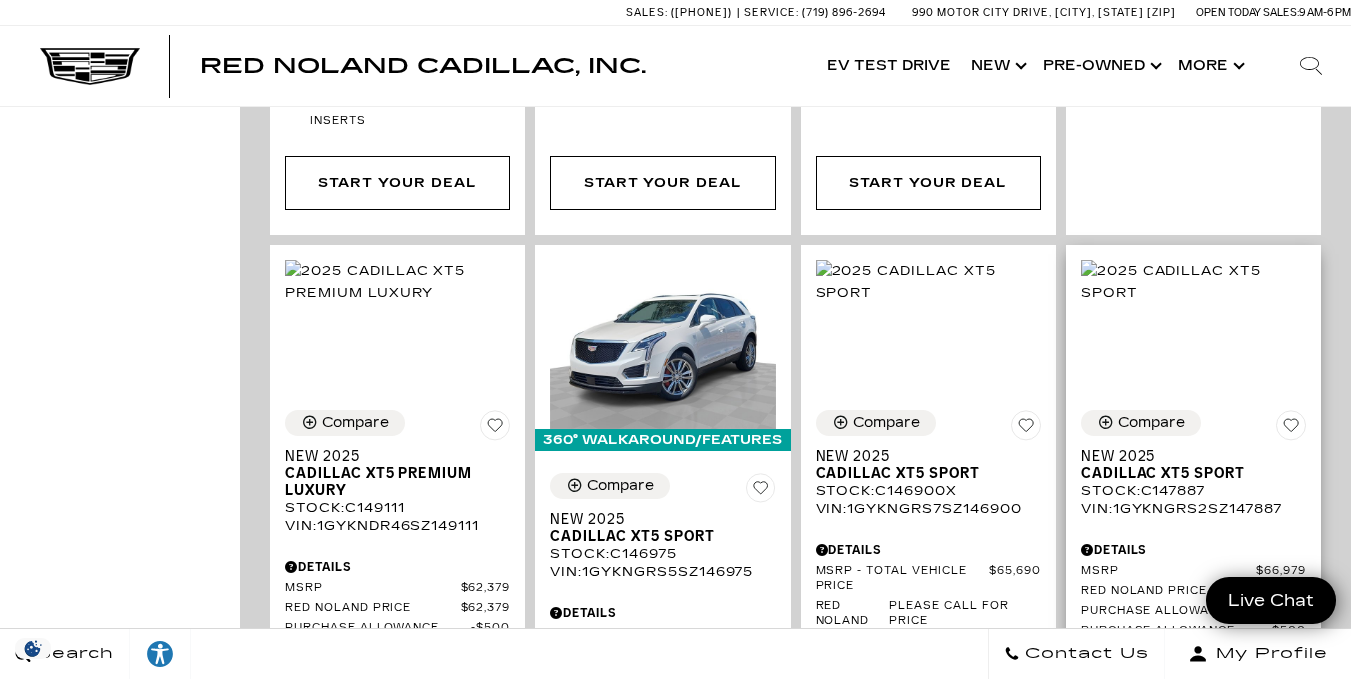 scroll, scrollTop: 2229, scrollLeft: 0, axis: vertical 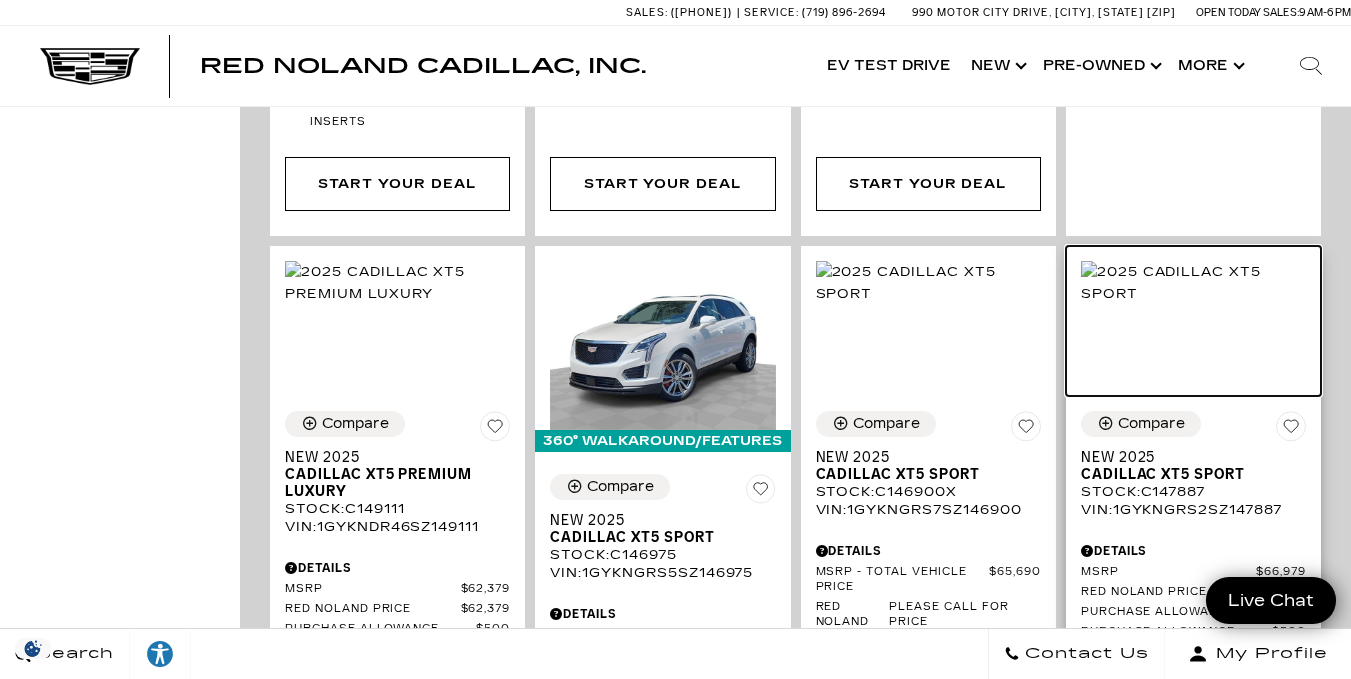 click at bounding box center [1193, 283] 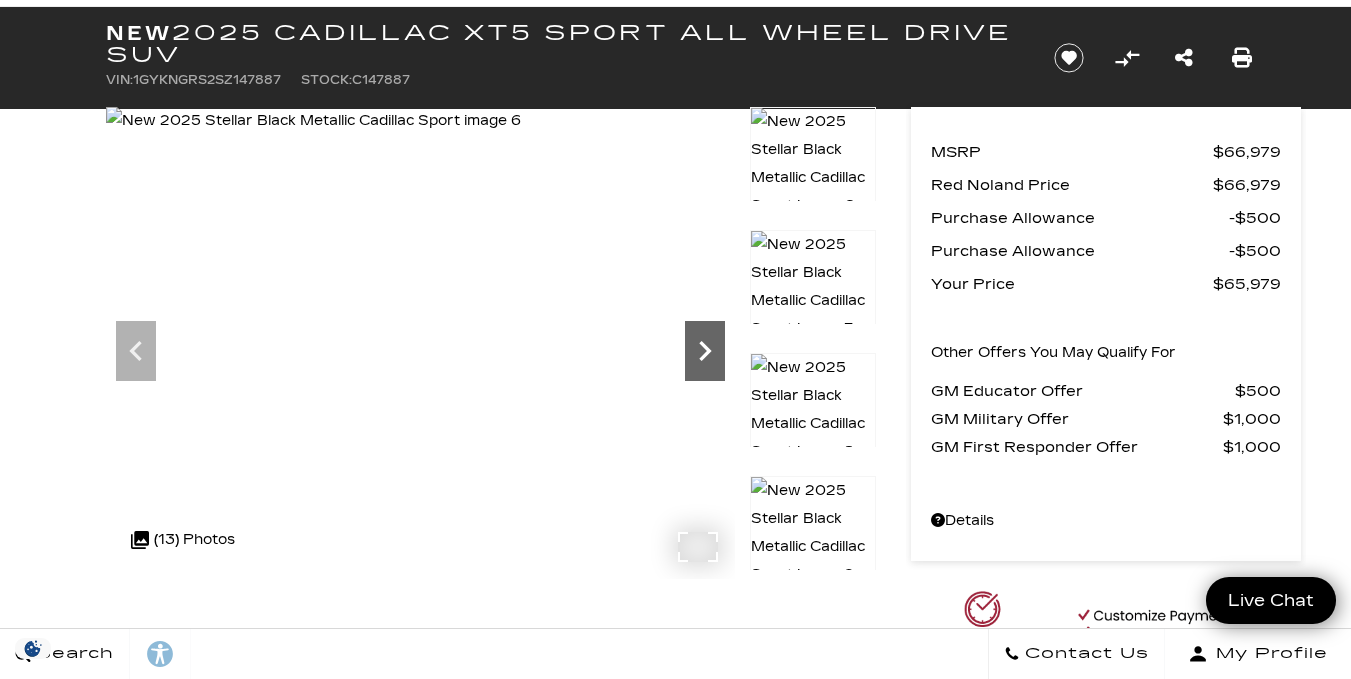 scroll, scrollTop: 102, scrollLeft: 0, axis: vertical 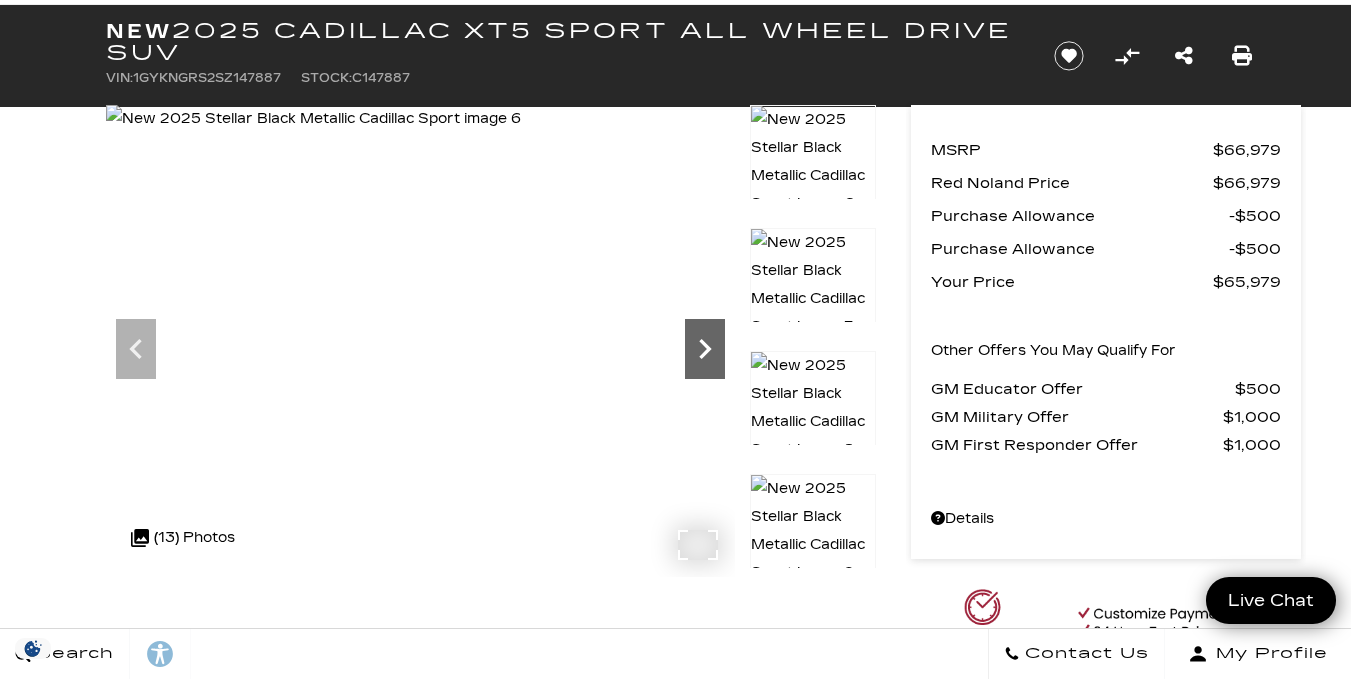 click 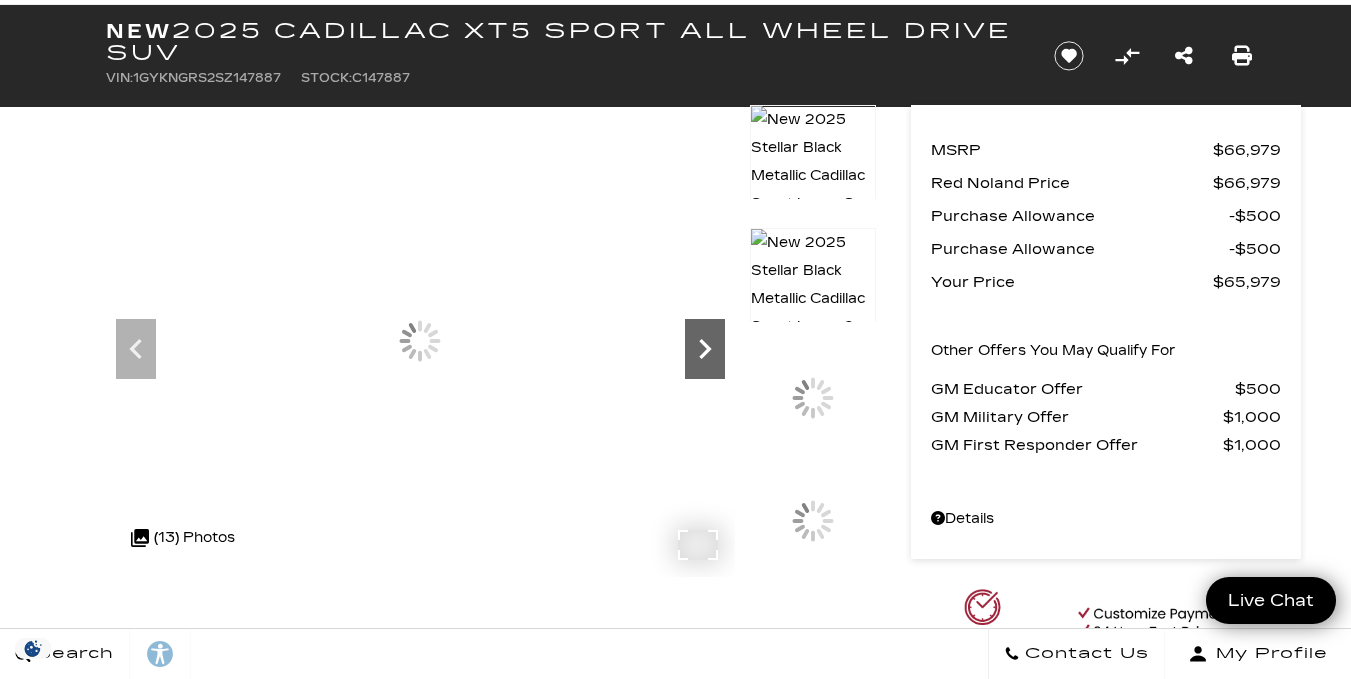 scroll, scrollTop: 0, scrollLeft: 0, axis: both 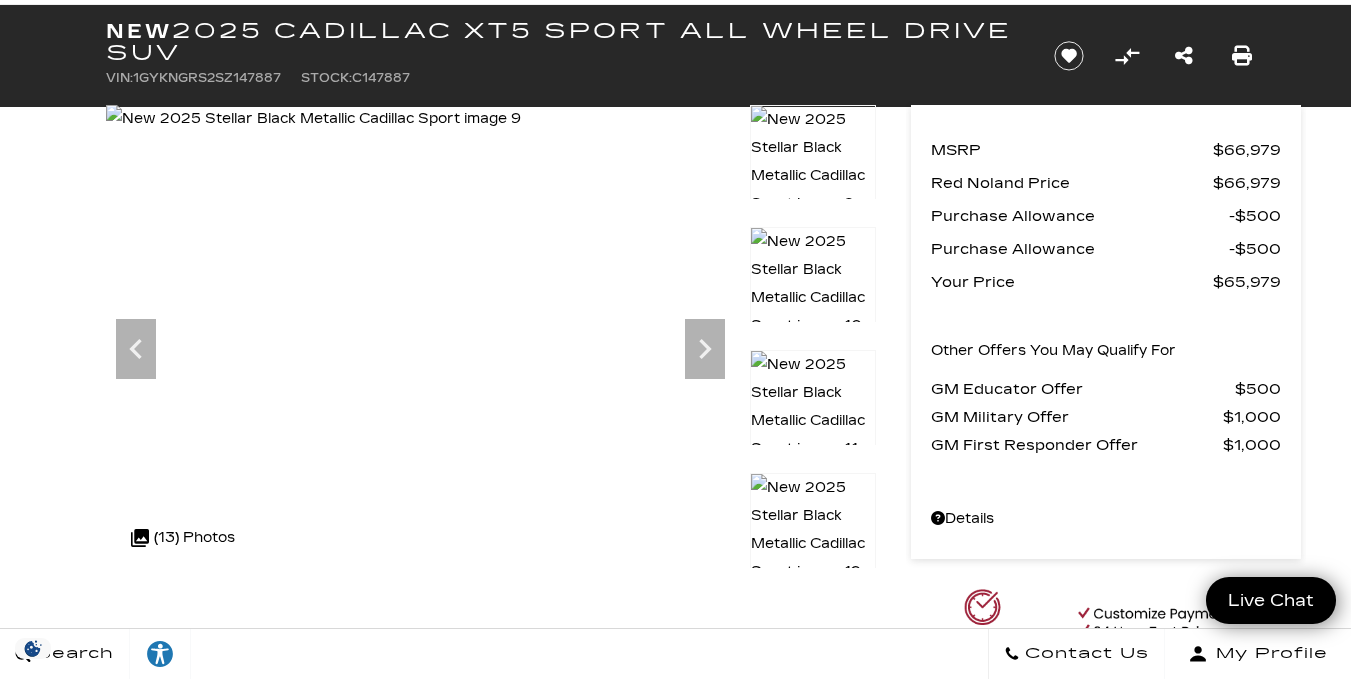 click at bounding box center (813, 407) 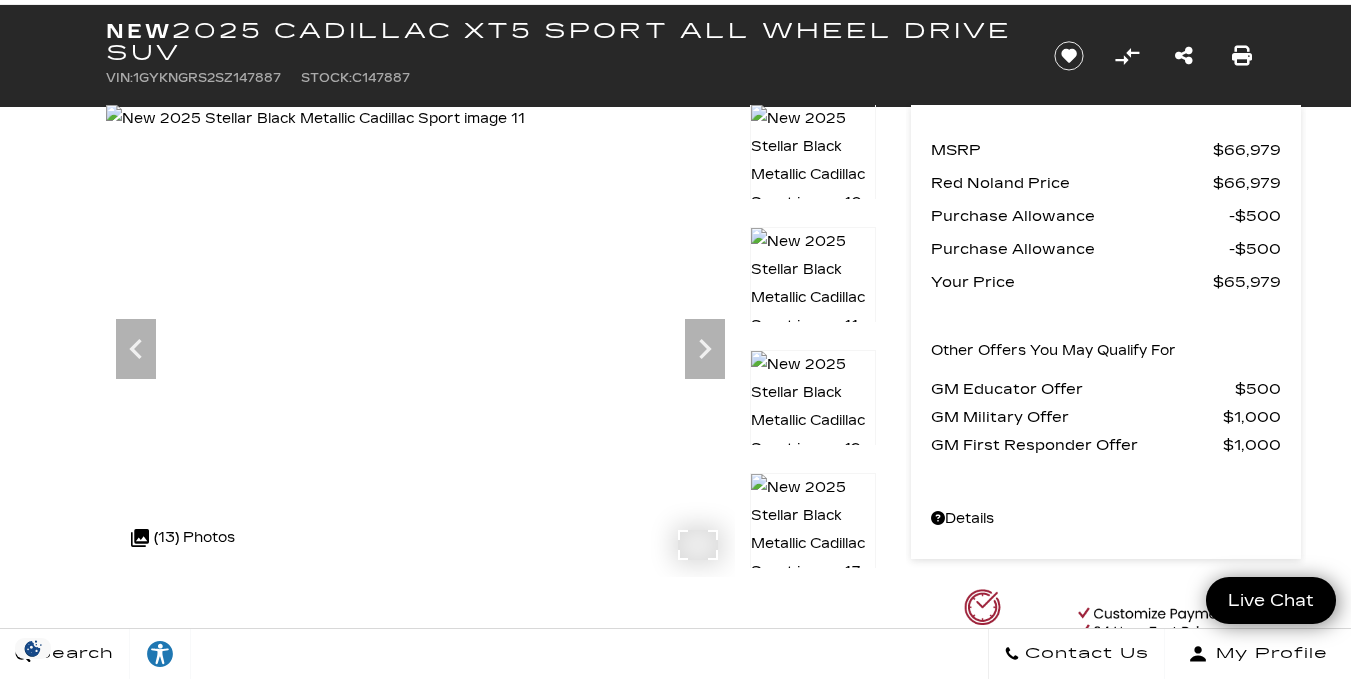 scroll, scrollTop: 0, scrollLeft: 0, axis: both 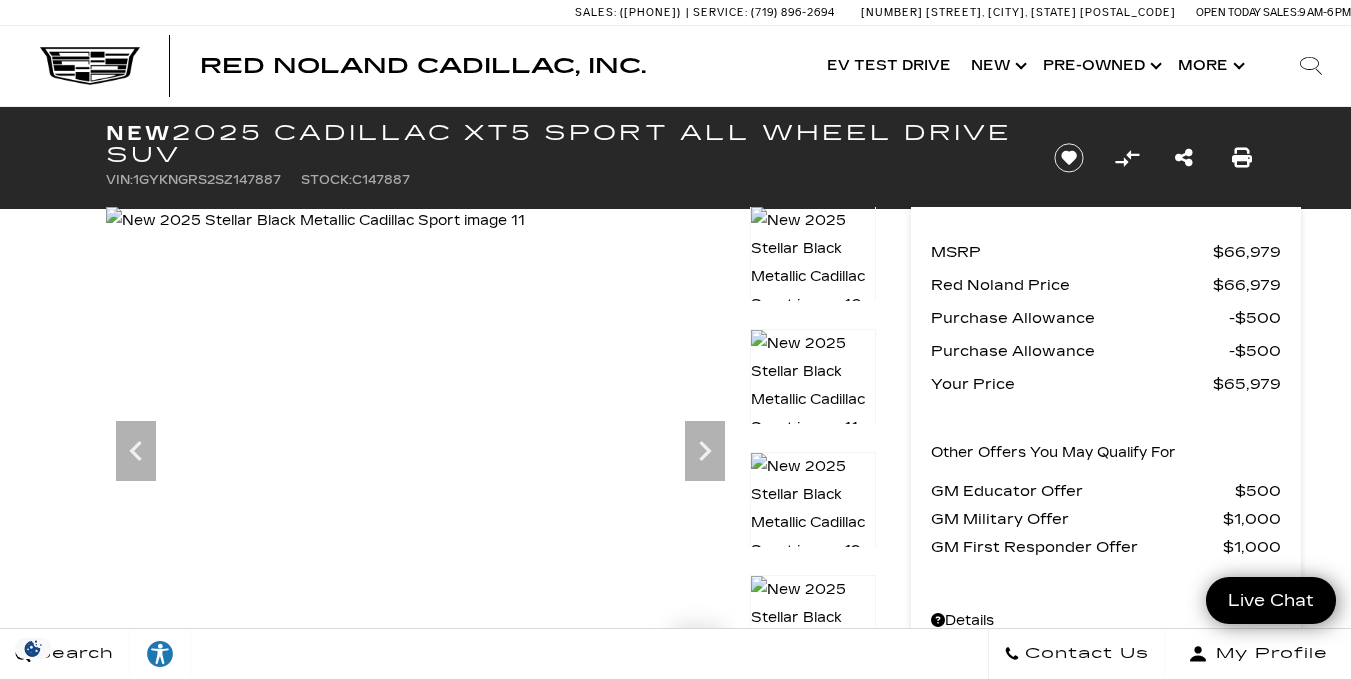 click at bounding box center (315, 221) 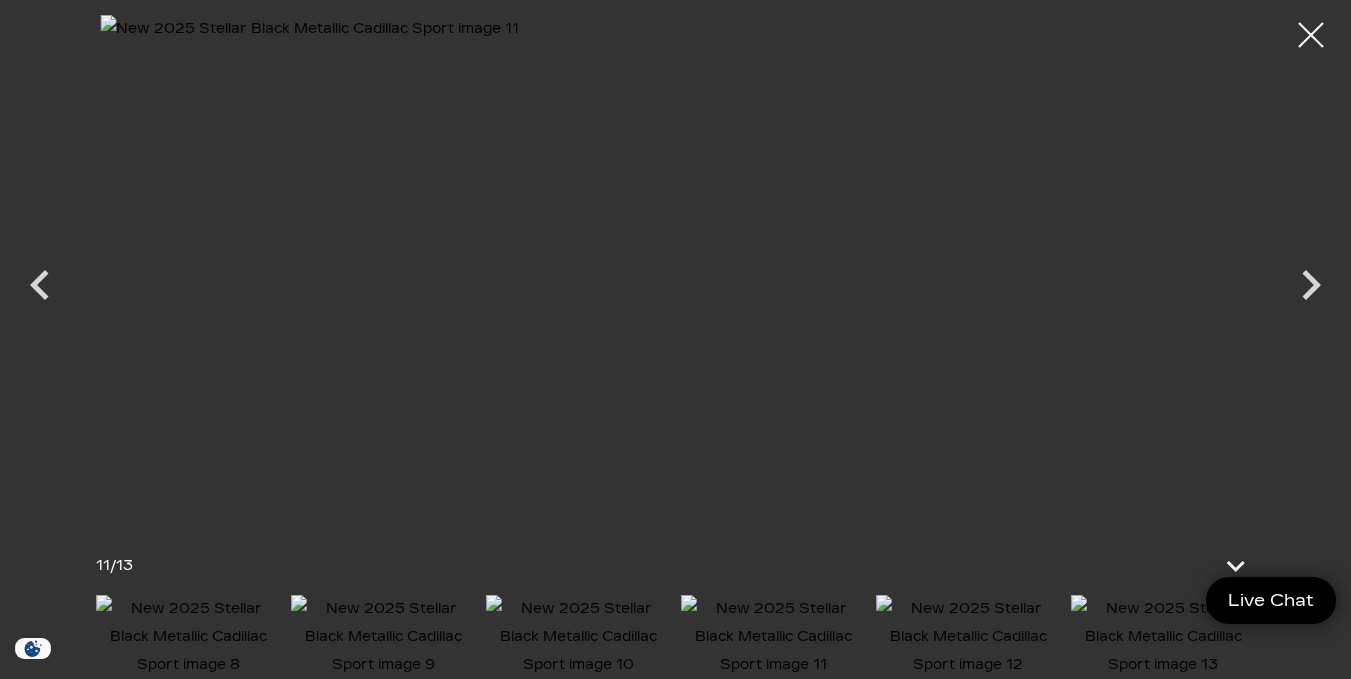 click at bounding box center (578, 637) 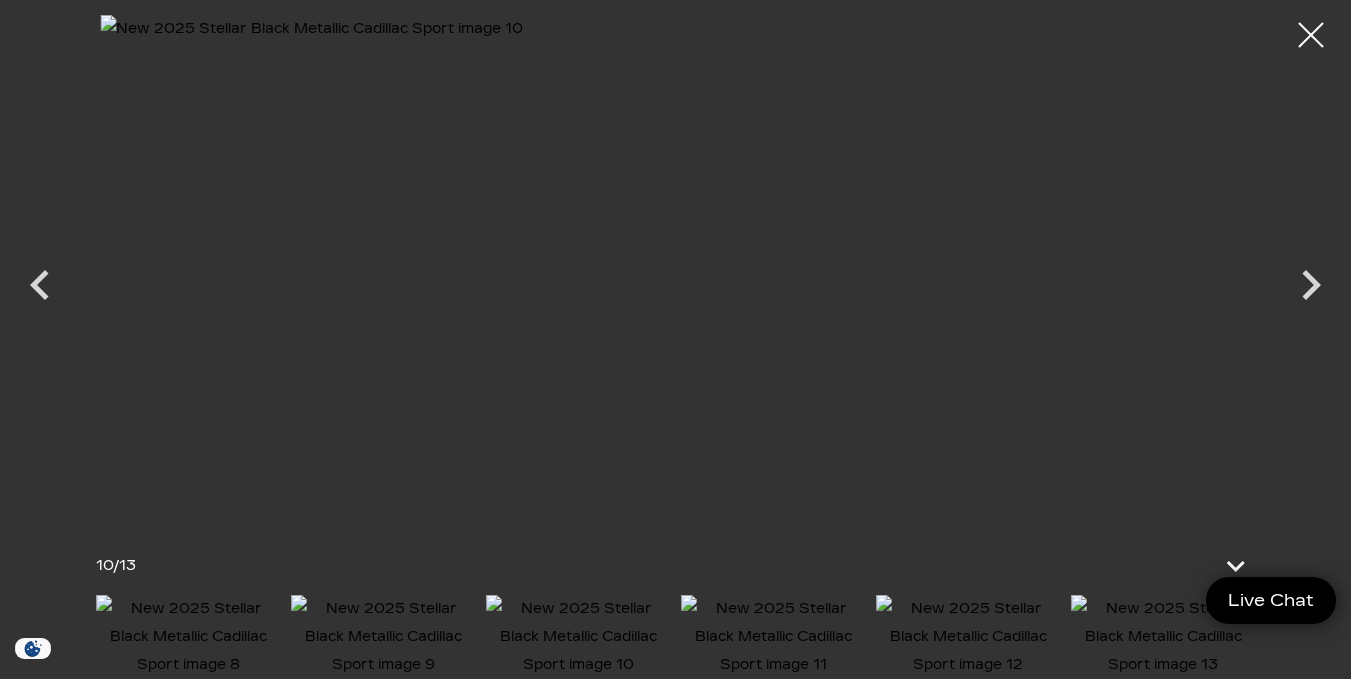 click at bounding box center (773, 637) 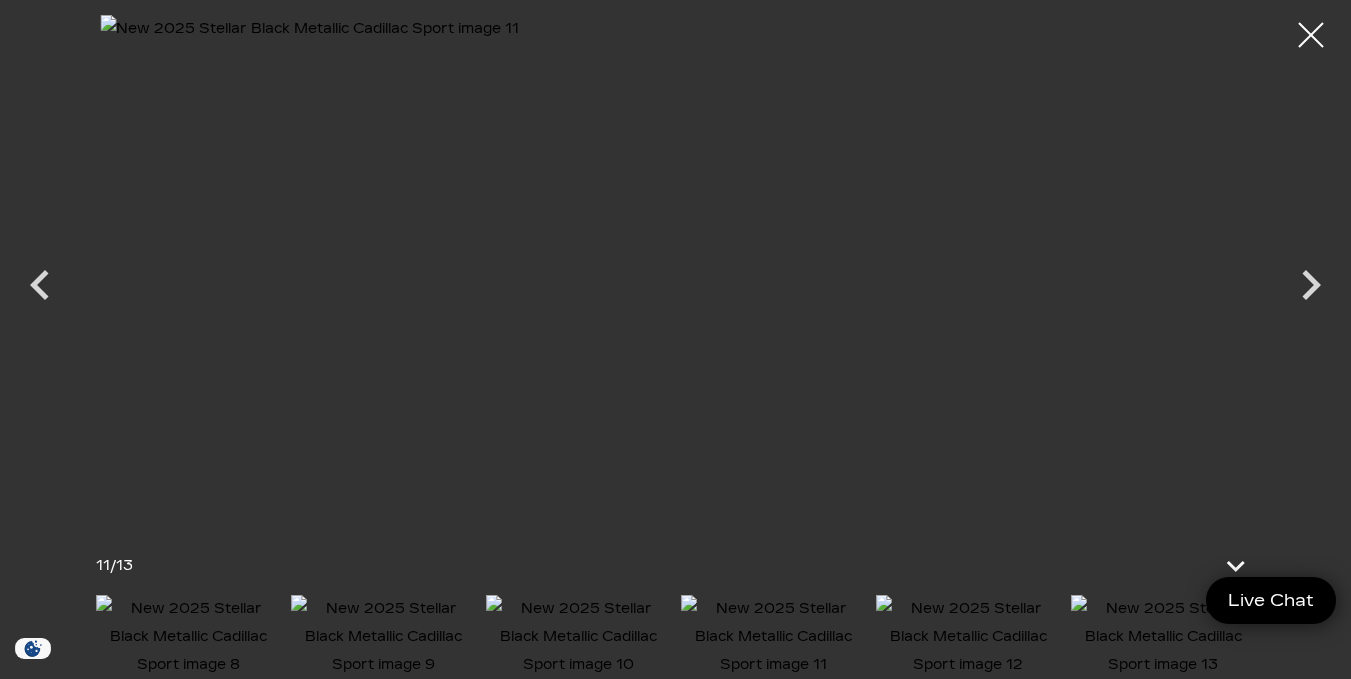 click at bounding box center (968, 637) 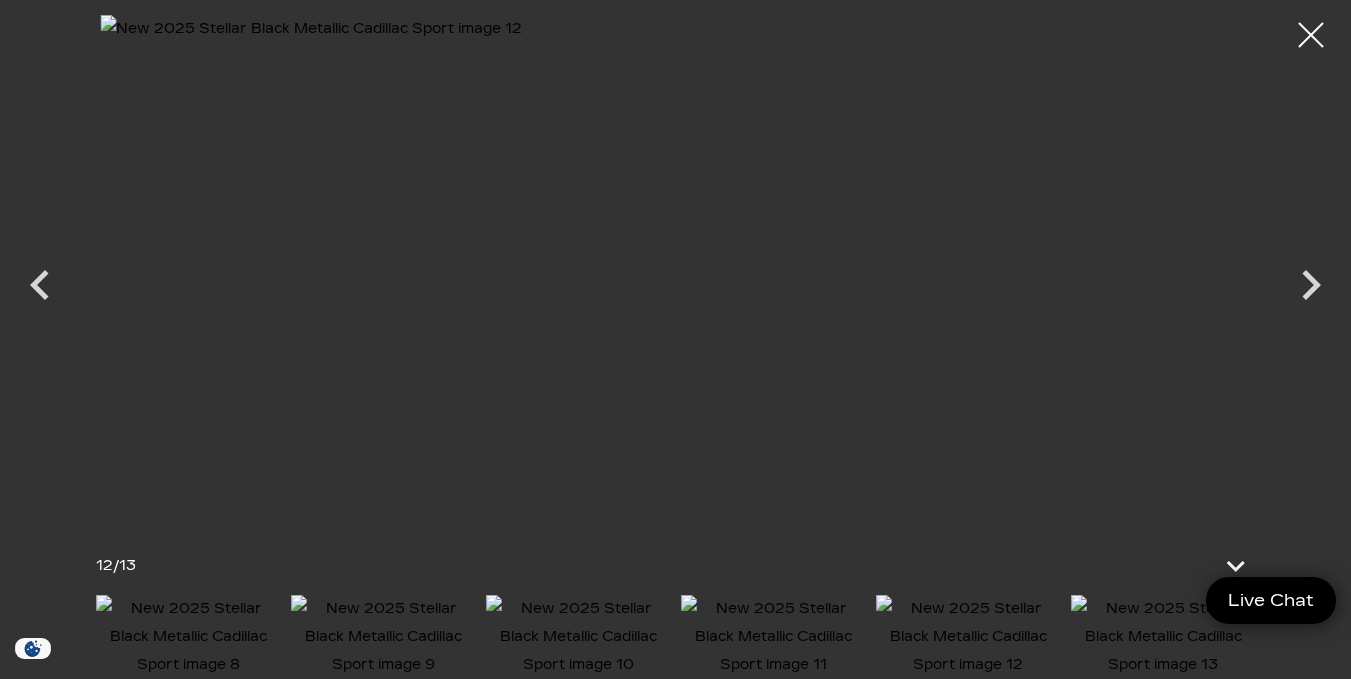 click at bounding box center (1163, 637) 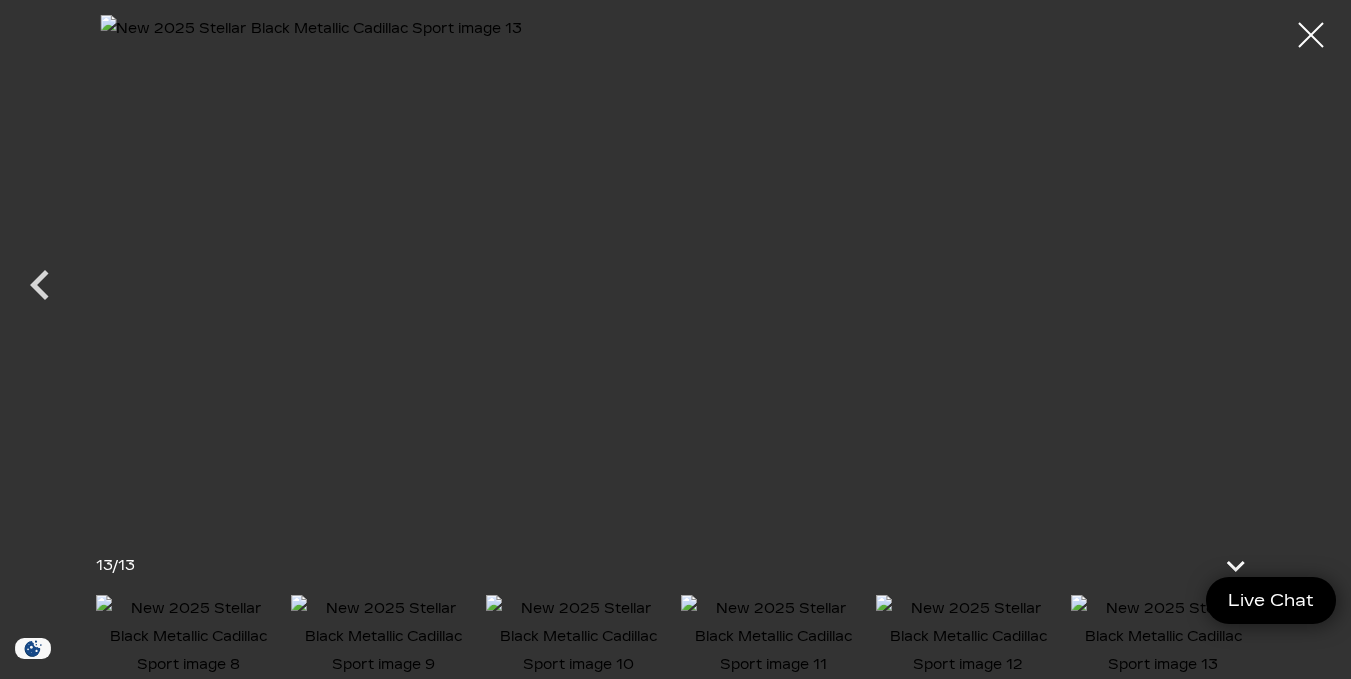 click at bounding box center (1163, 637) 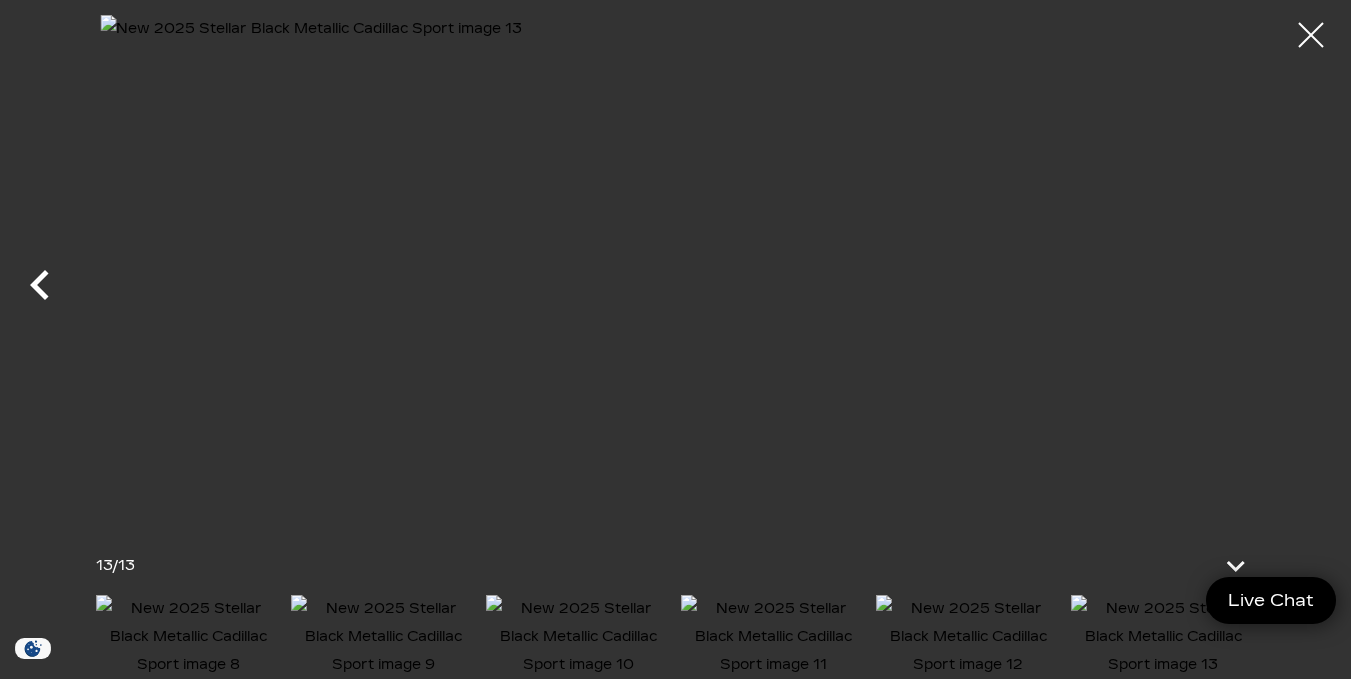 click 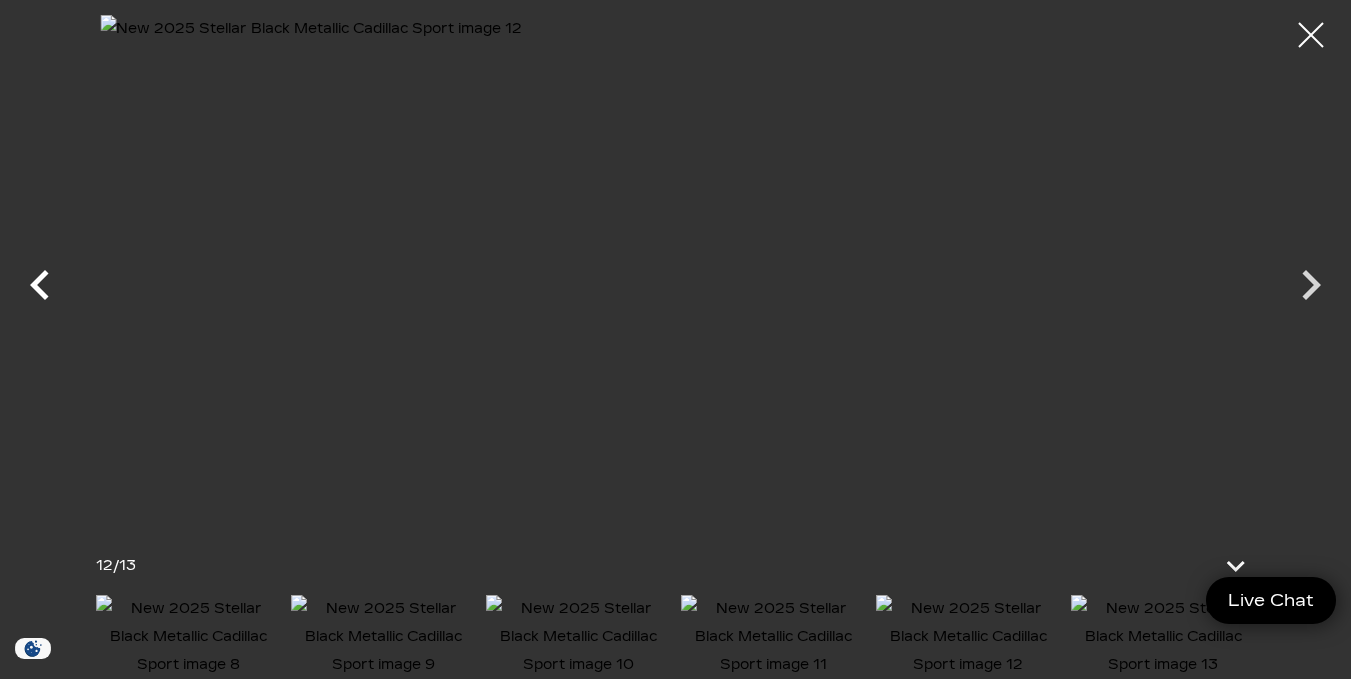 click 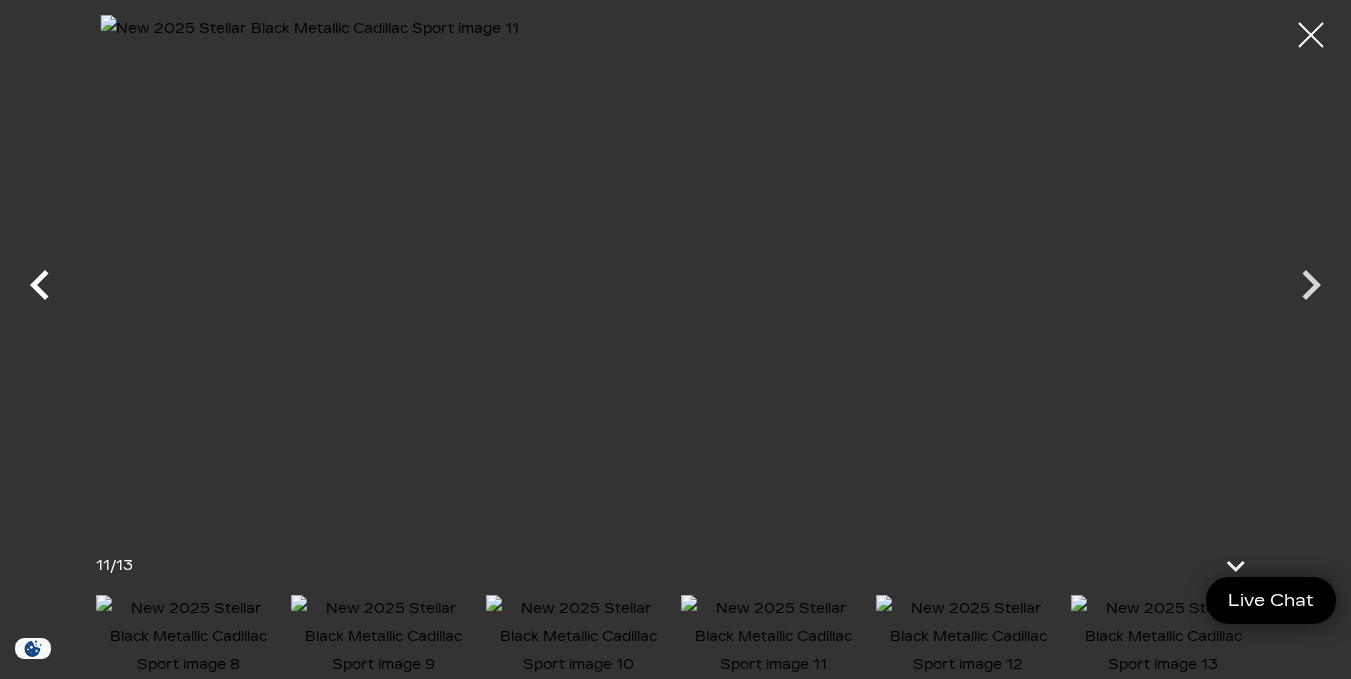 click 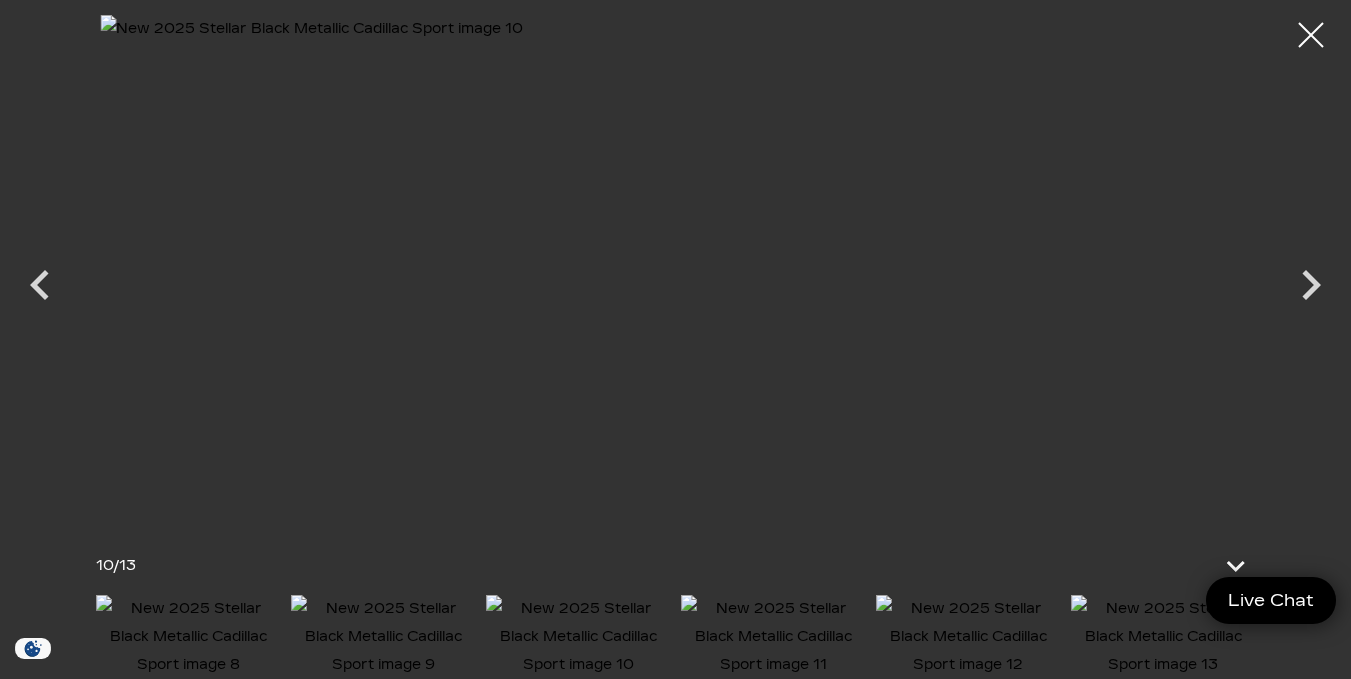 scroll, scrollTop: 190, scrollLeft: 0, axis: vertical 